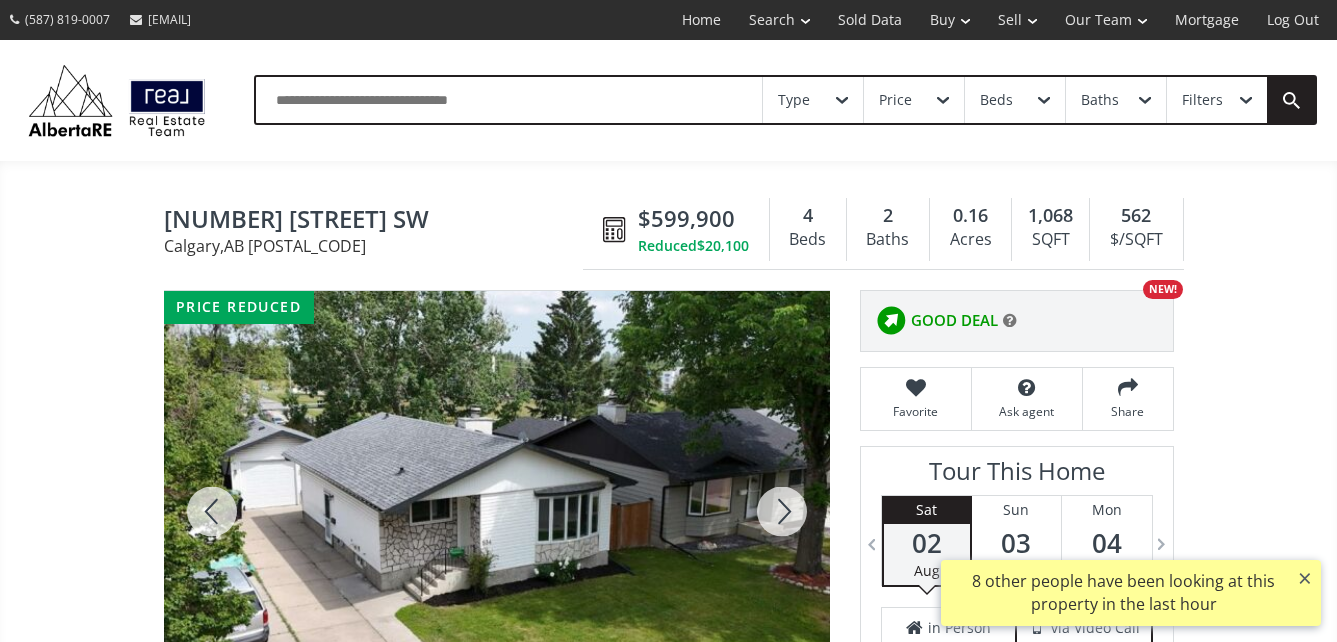 scroll, scrollTop: 0, scrollLeft: 0, axis: both 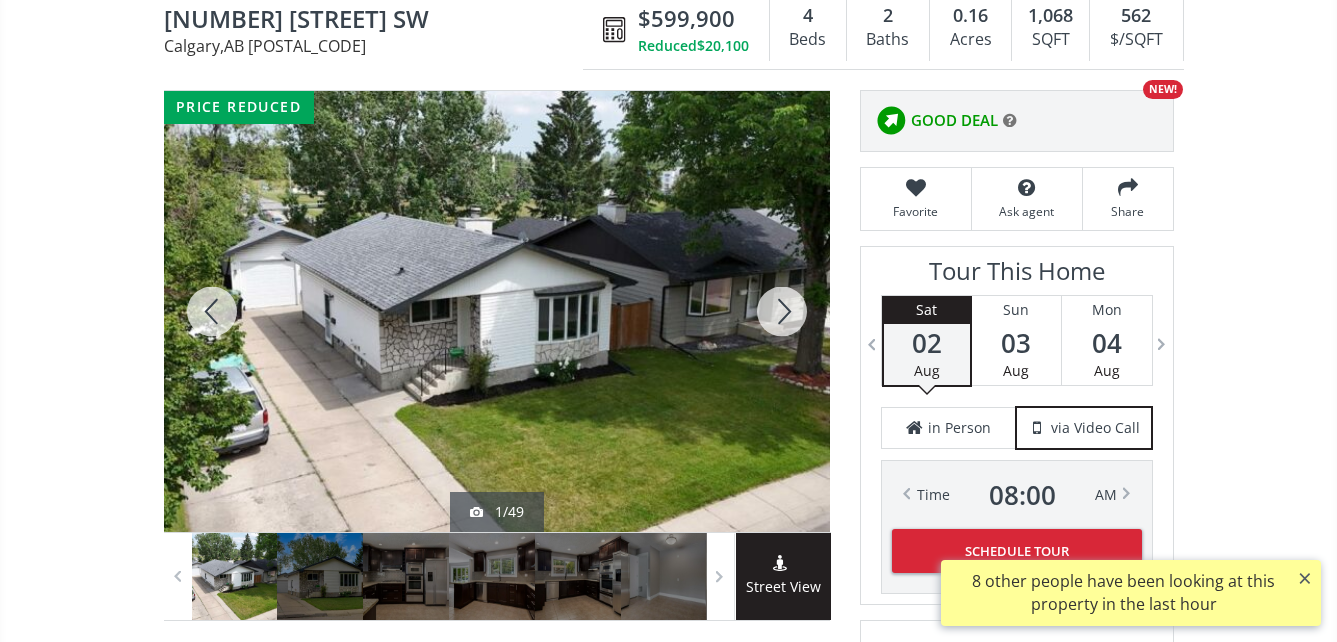 click at bounding box center [497, 311] 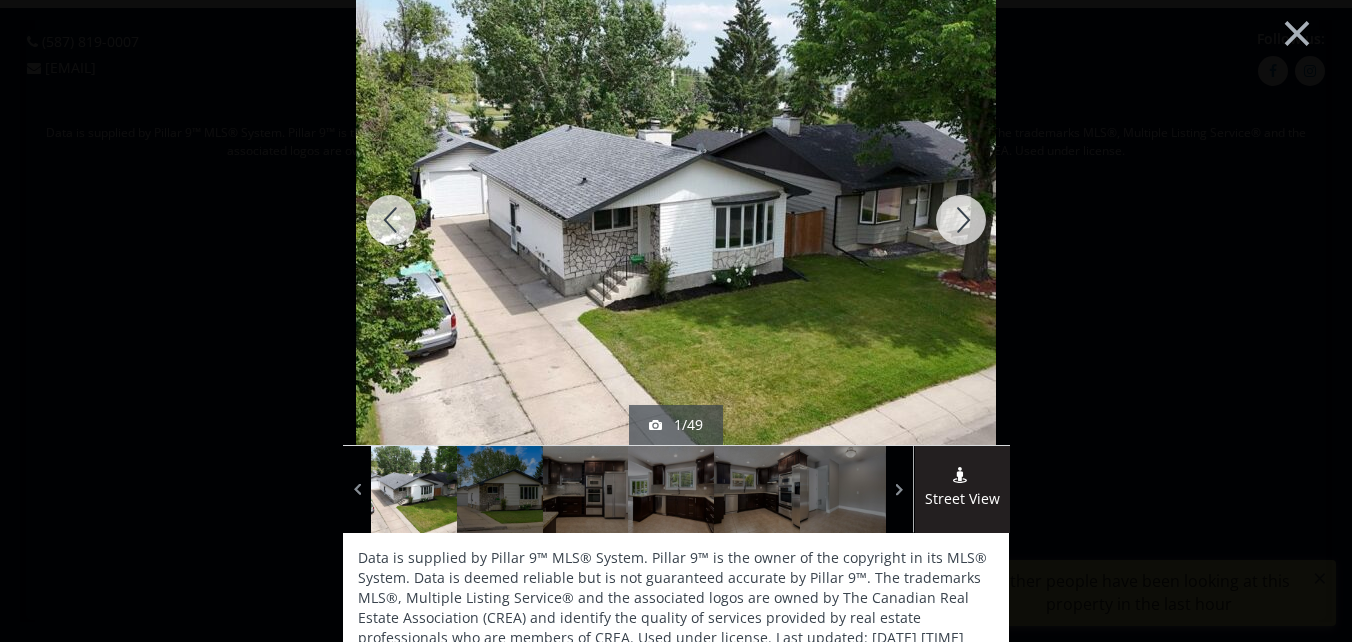 click at bounding box center [961, 220] 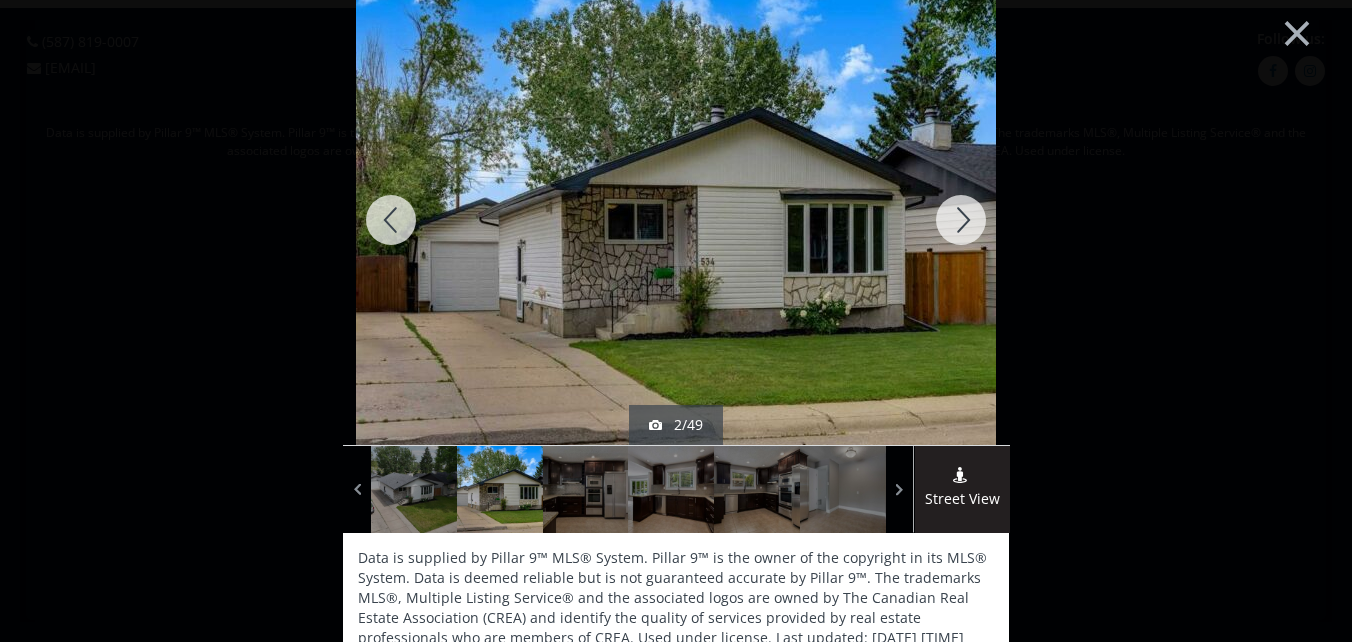 click at bounding box center (961, 220) 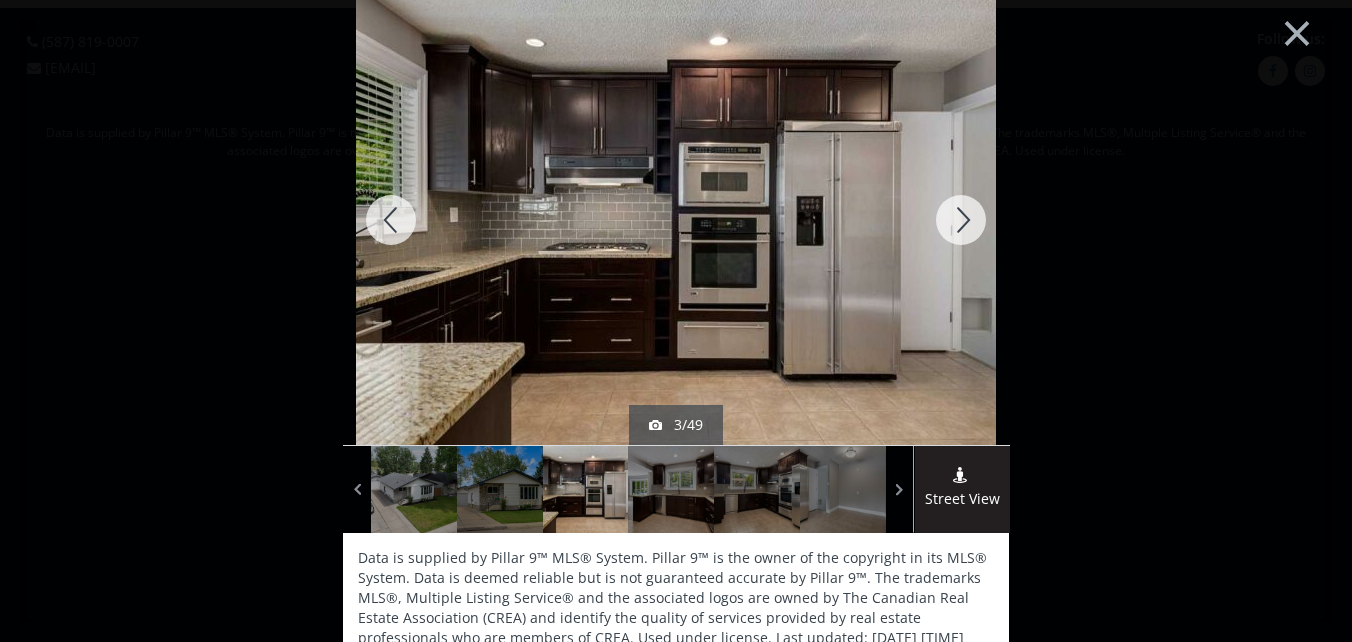 click at bounding box center (961, 220) 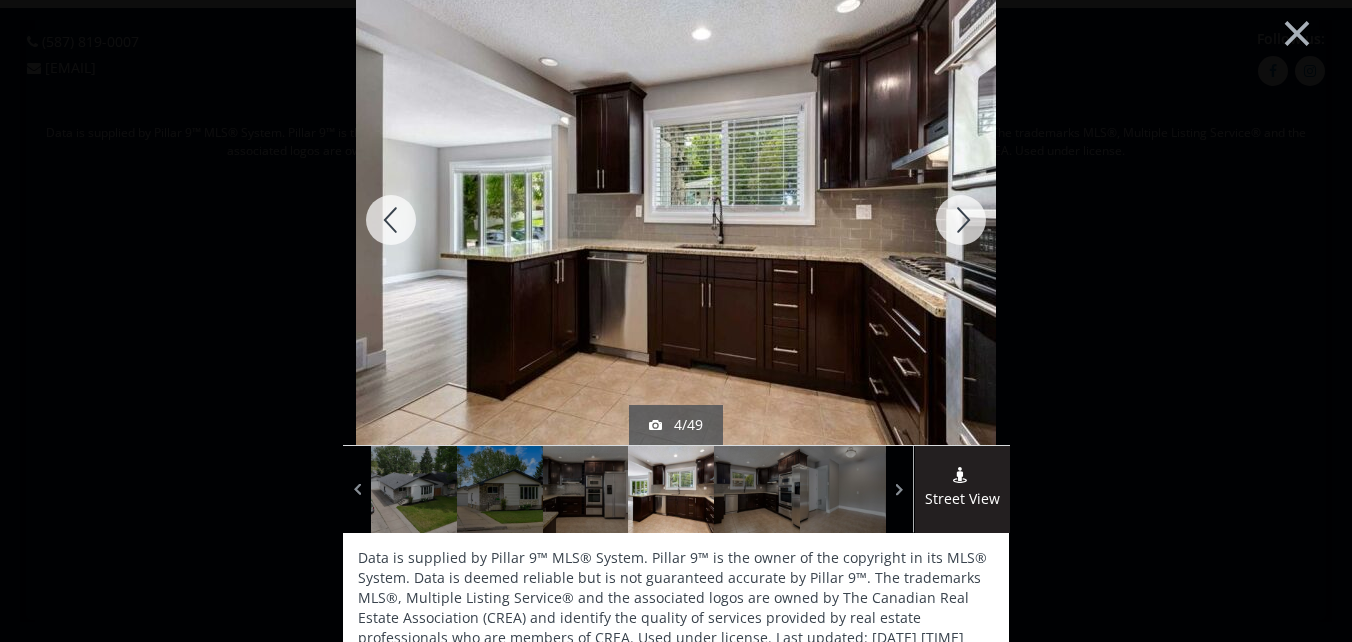 click at bounding box center (961, 220) 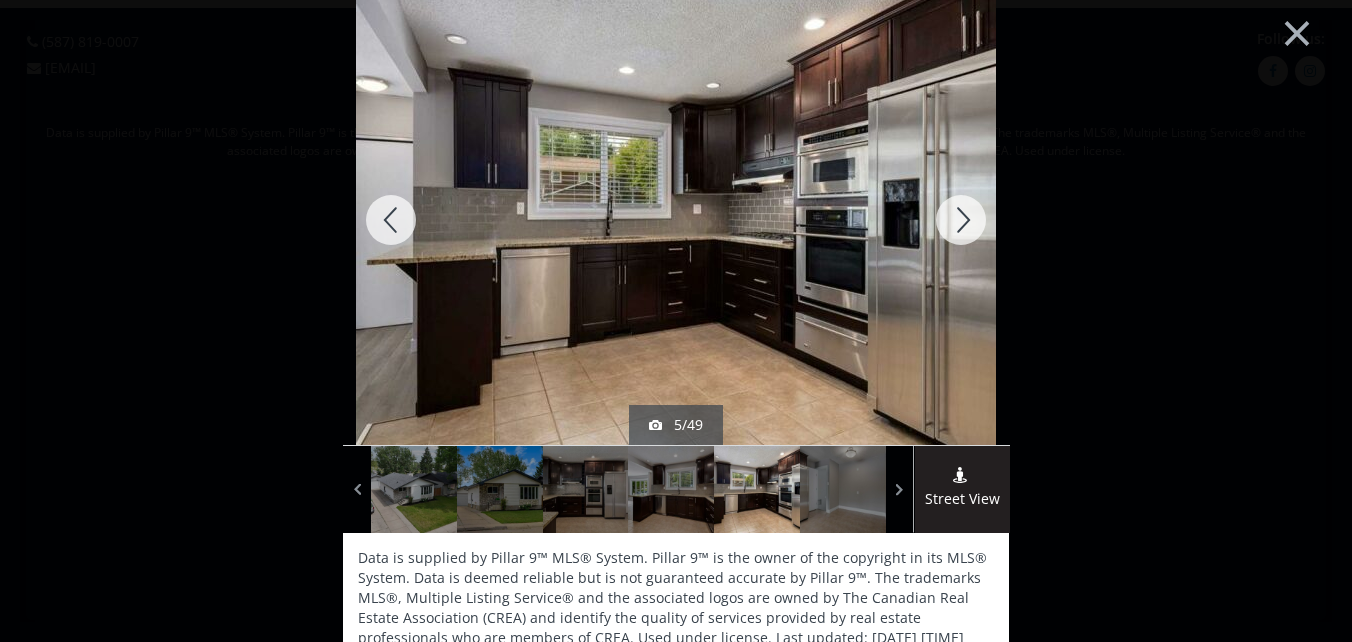 click at bounding box center [961, 220] 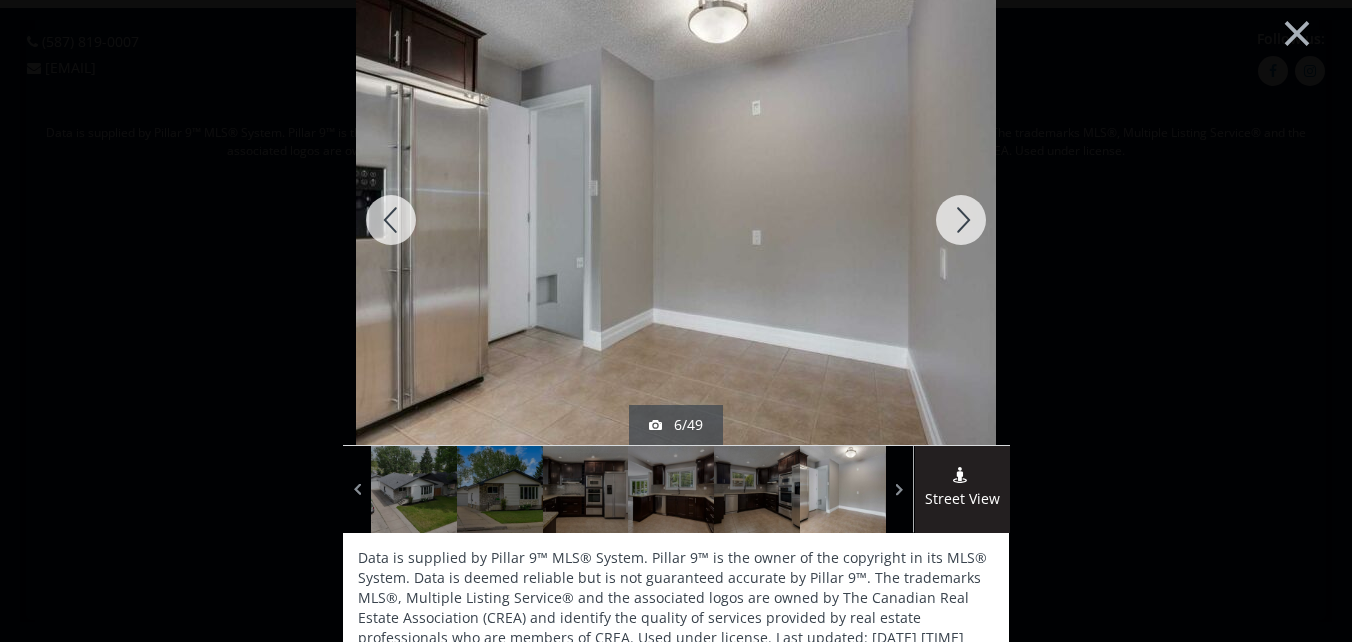 click at bounding box center (961, 220) 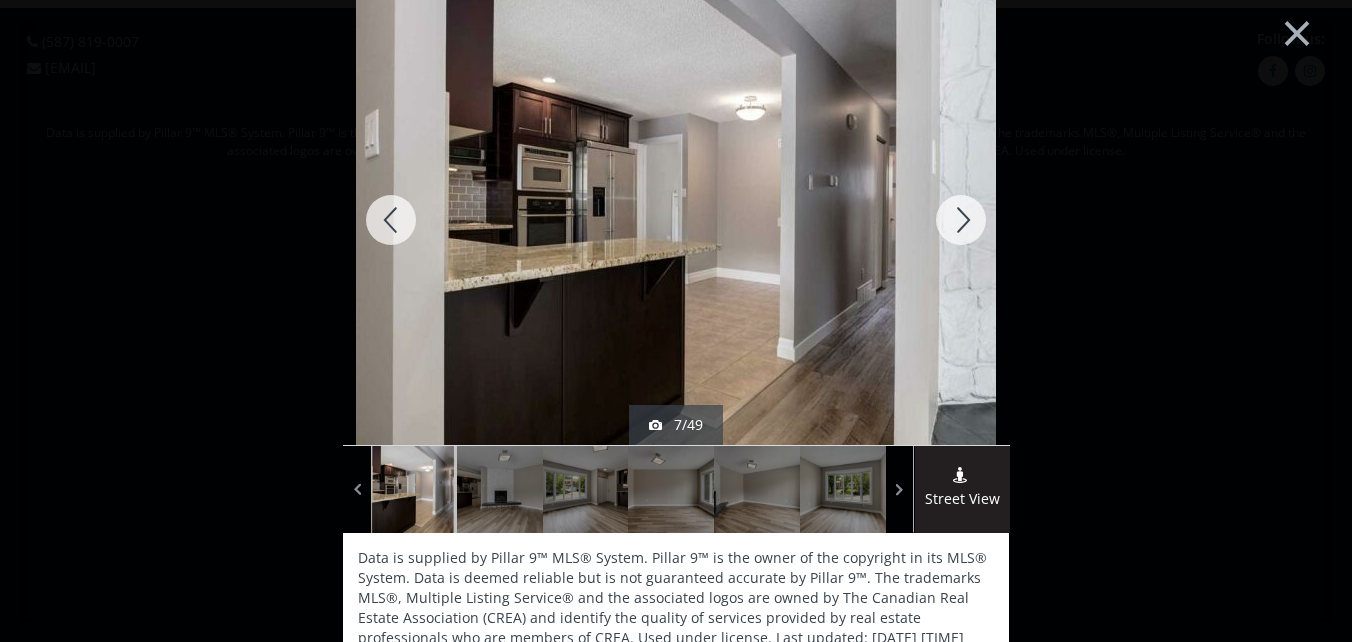 click at bounding box center (961, 220) 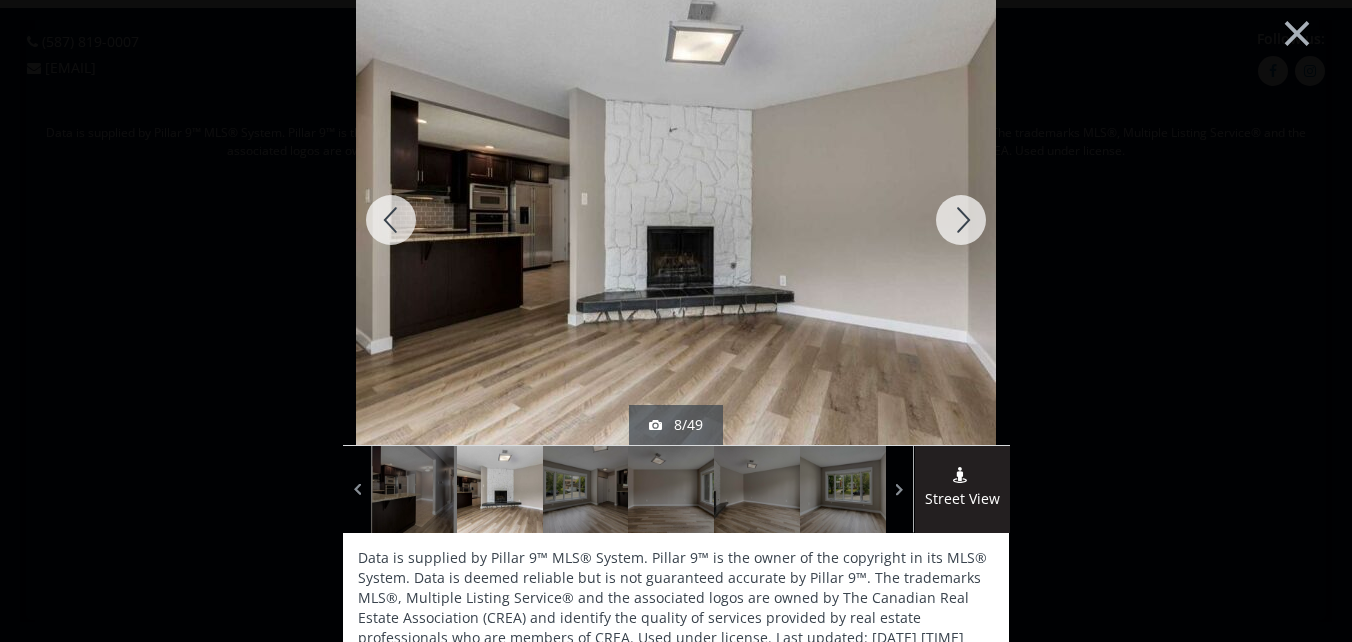 click at bounding box center (961, 220) 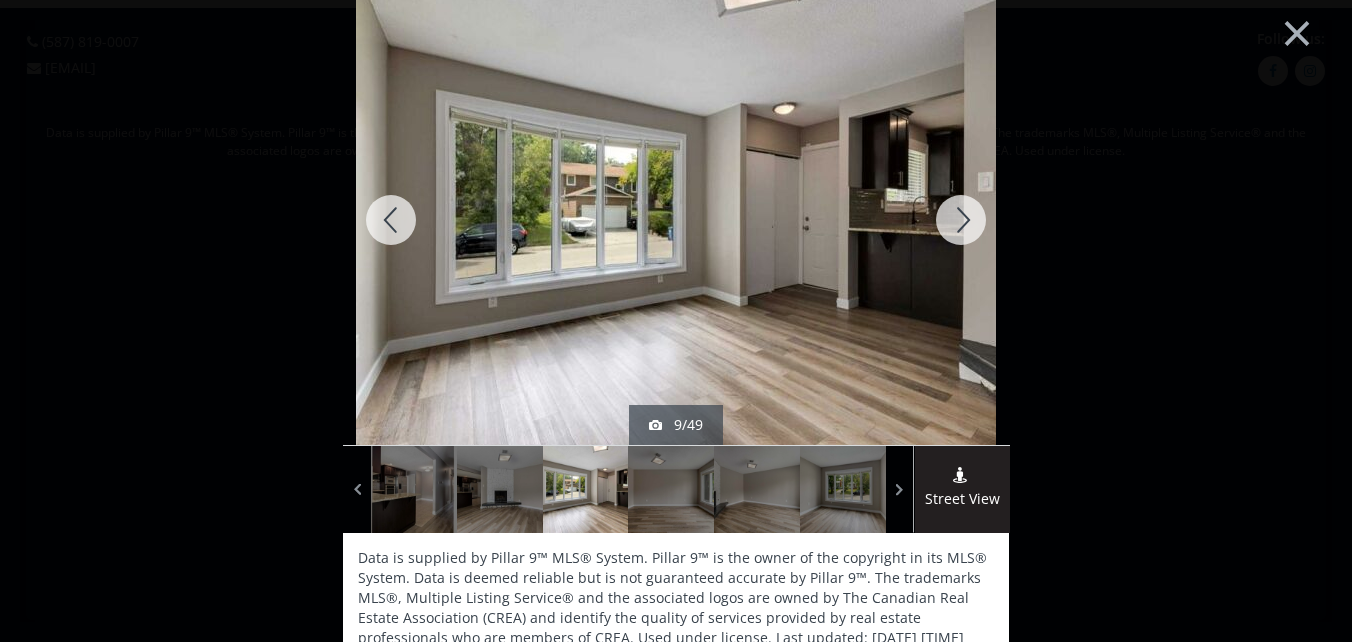 click at bounding box center (961, 220) 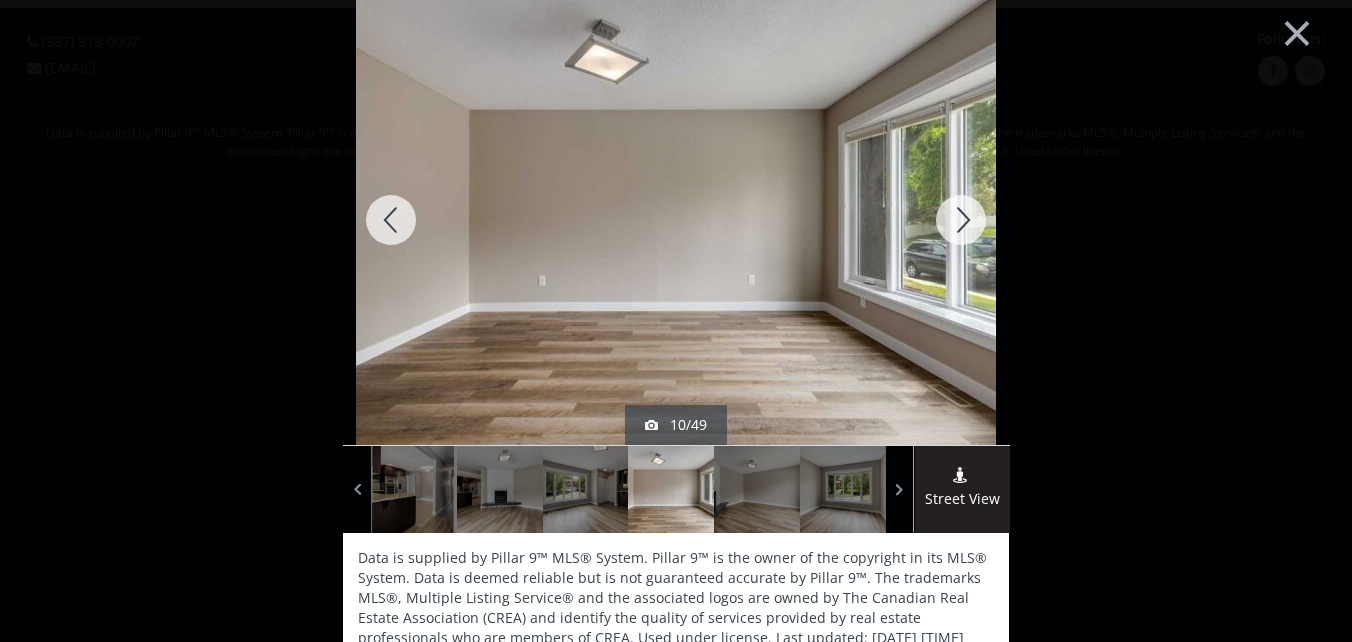 click at bounding box center (961, 220) 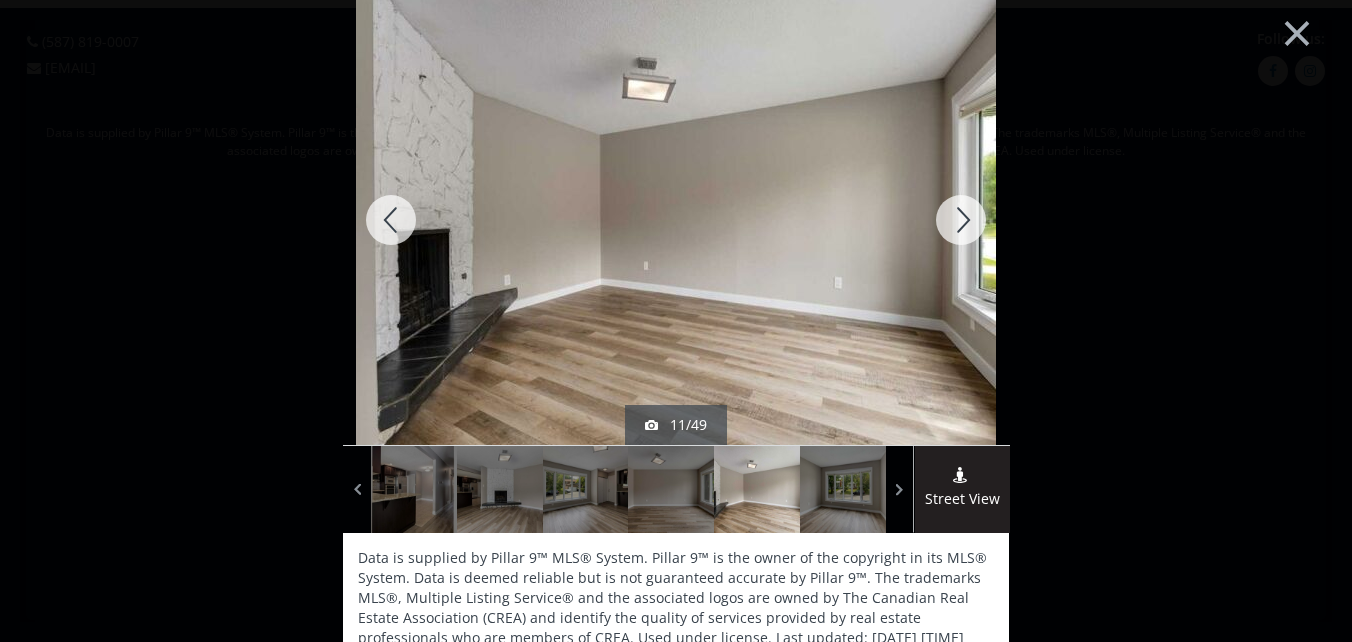 click at bounding box center [961, 220] 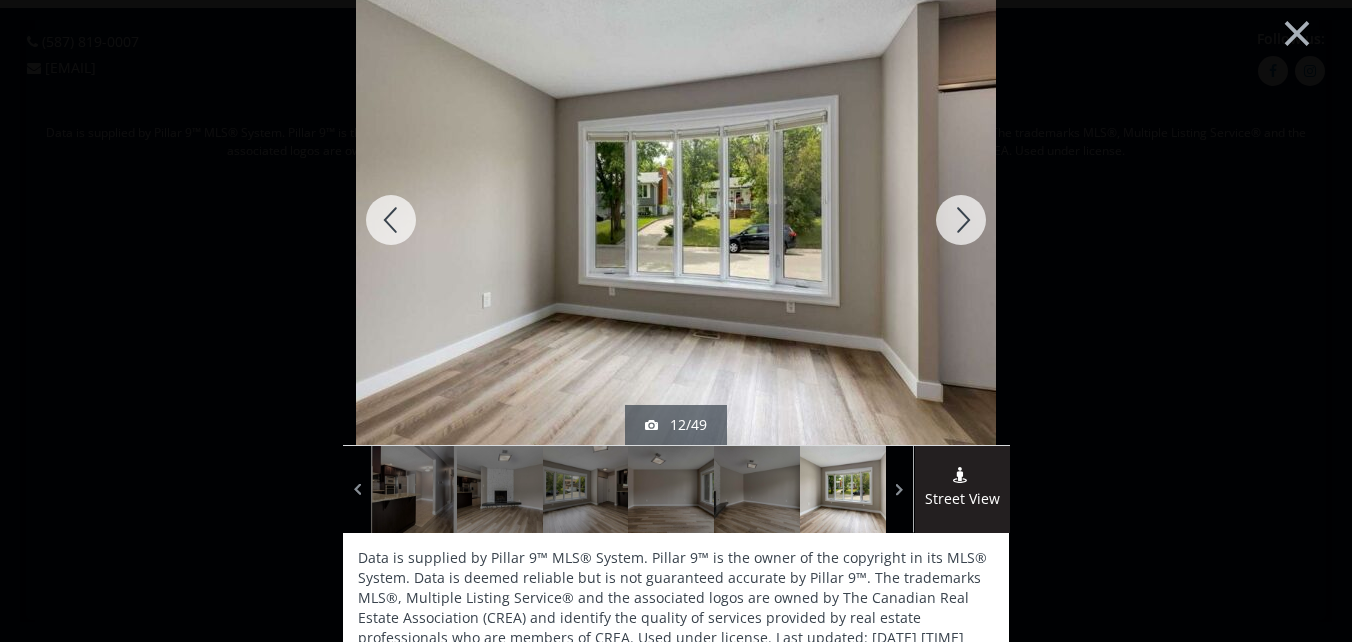 click at bounding box center (961, 220) 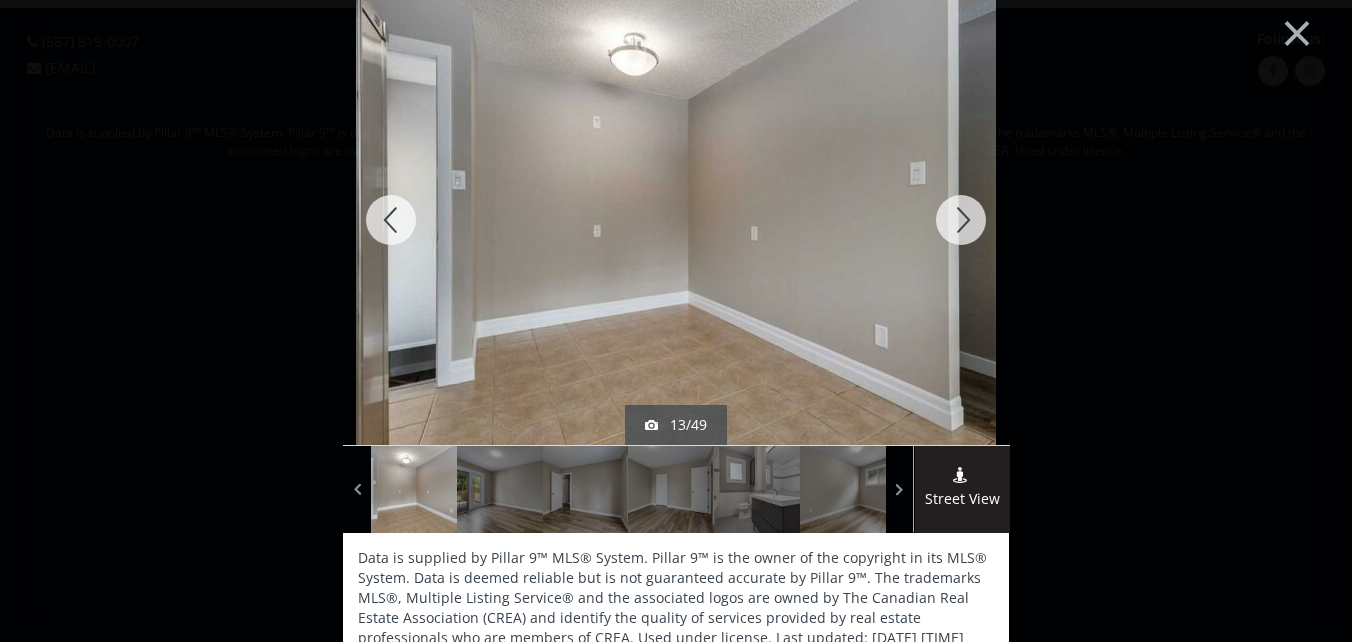 click at bounding box center (961, 220) 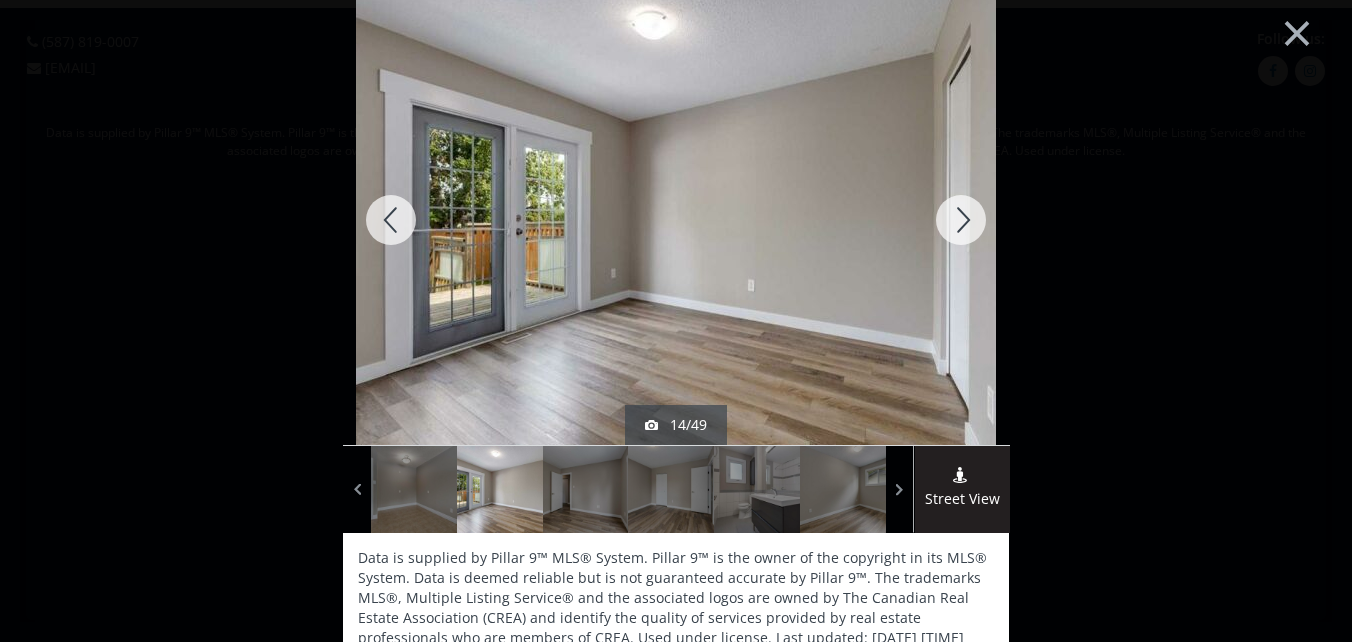 click at bounding box center [961, 220] 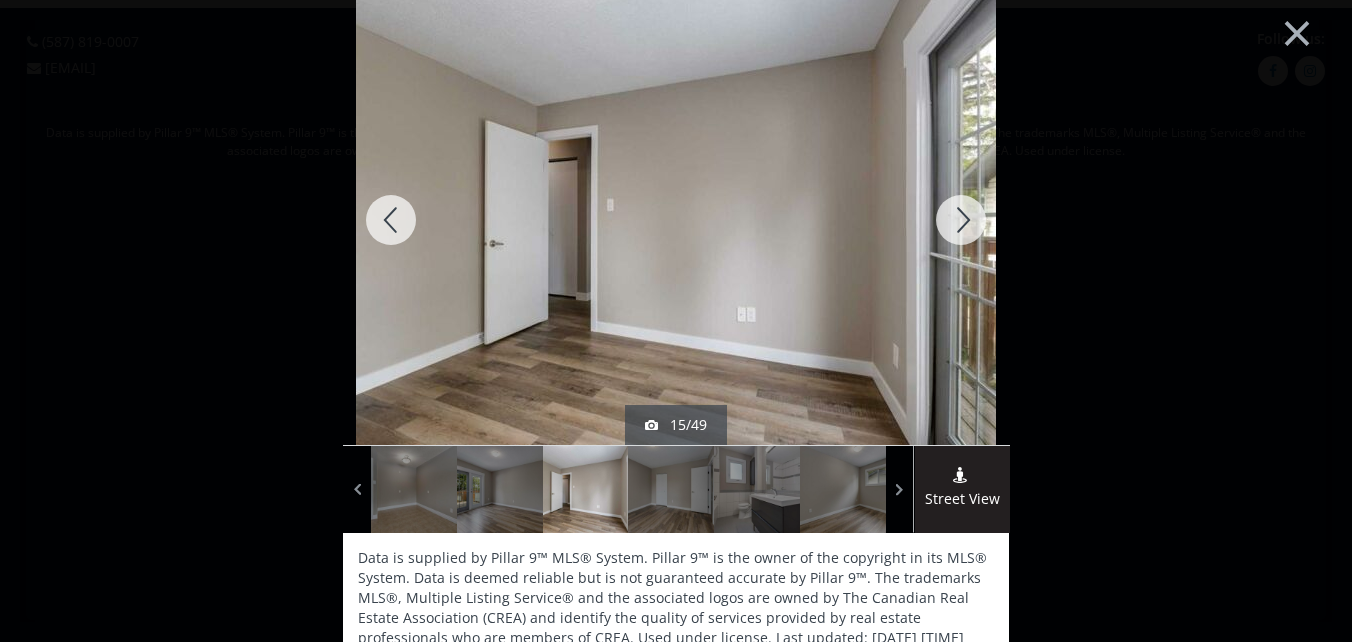 click at bounding box center [961, 220] 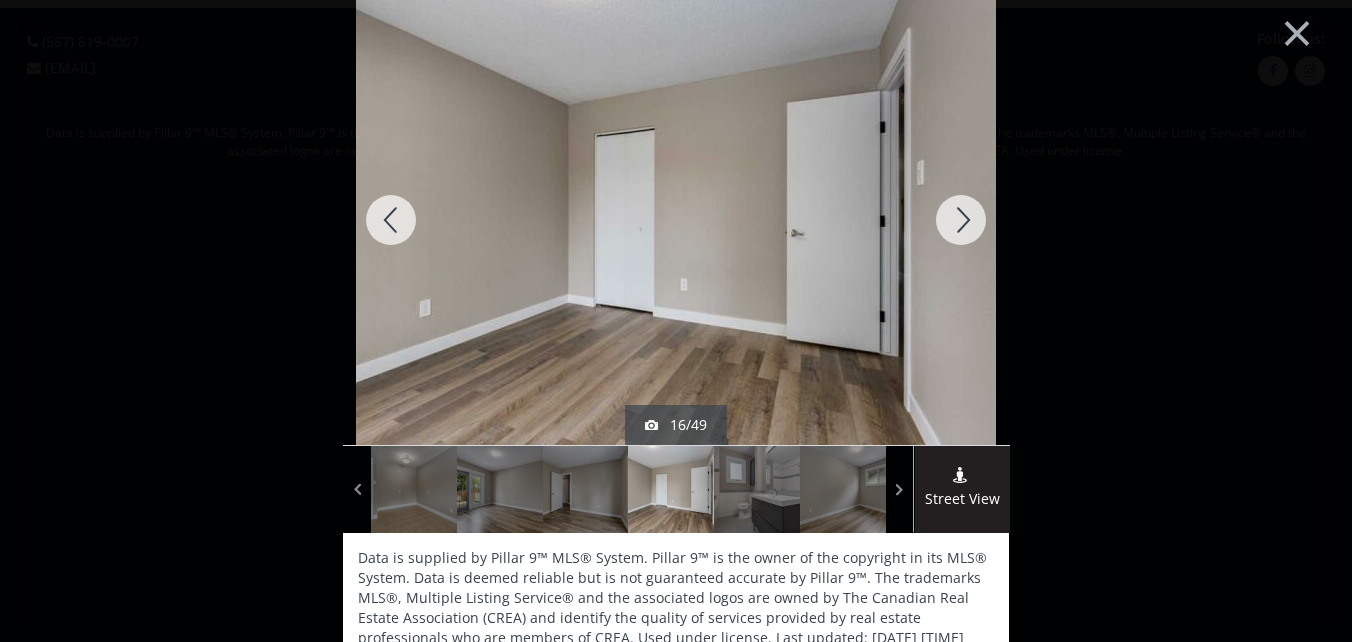 click at bounding box center [961, 220] 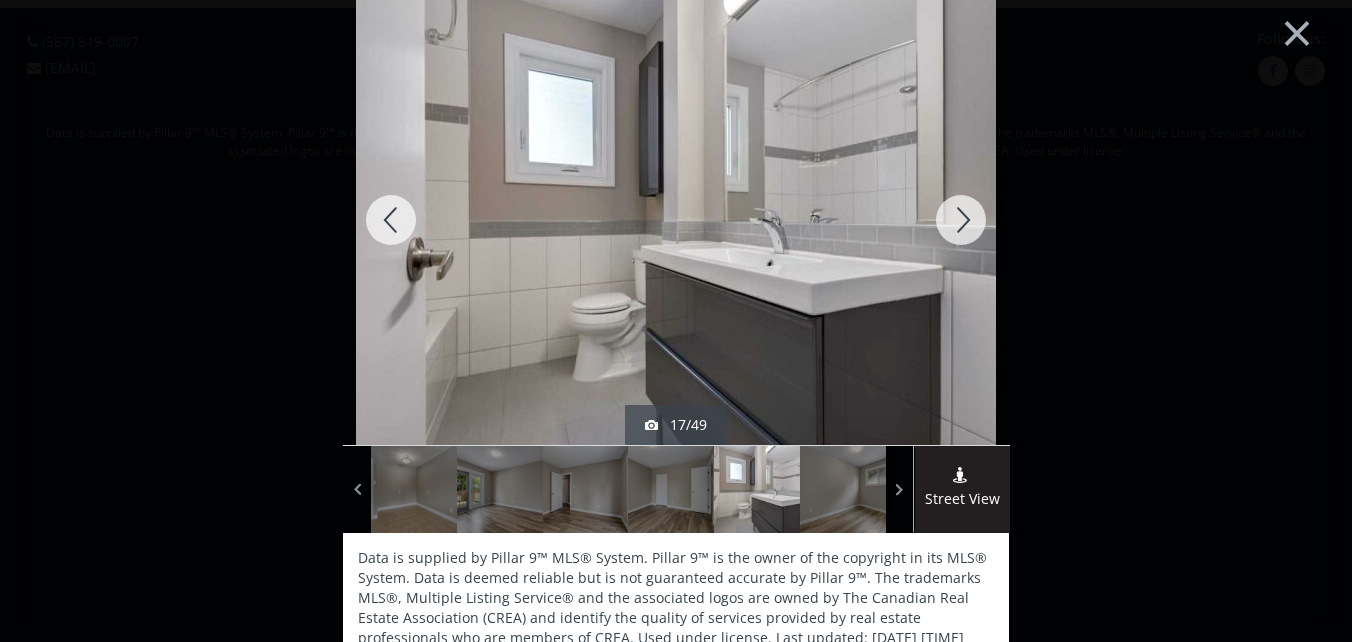 click at bounding box center [961, 220] 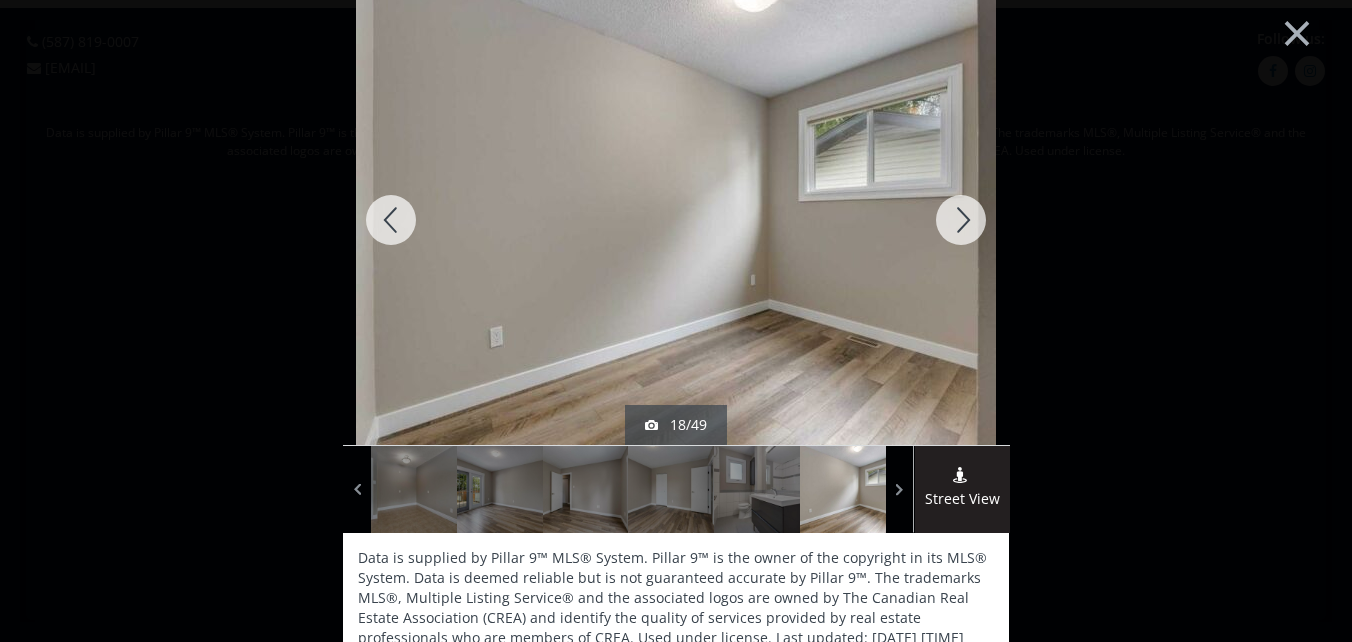 click at bounding box center [961, 220] 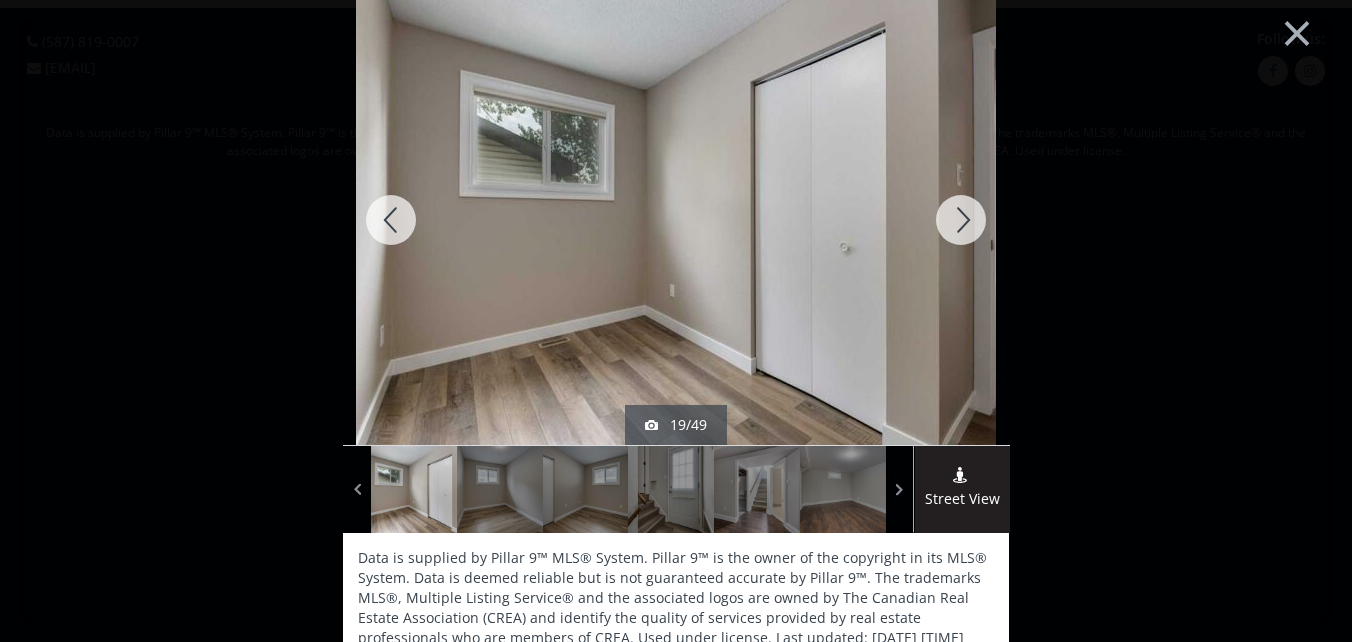 click at bounding box center (961, 220) 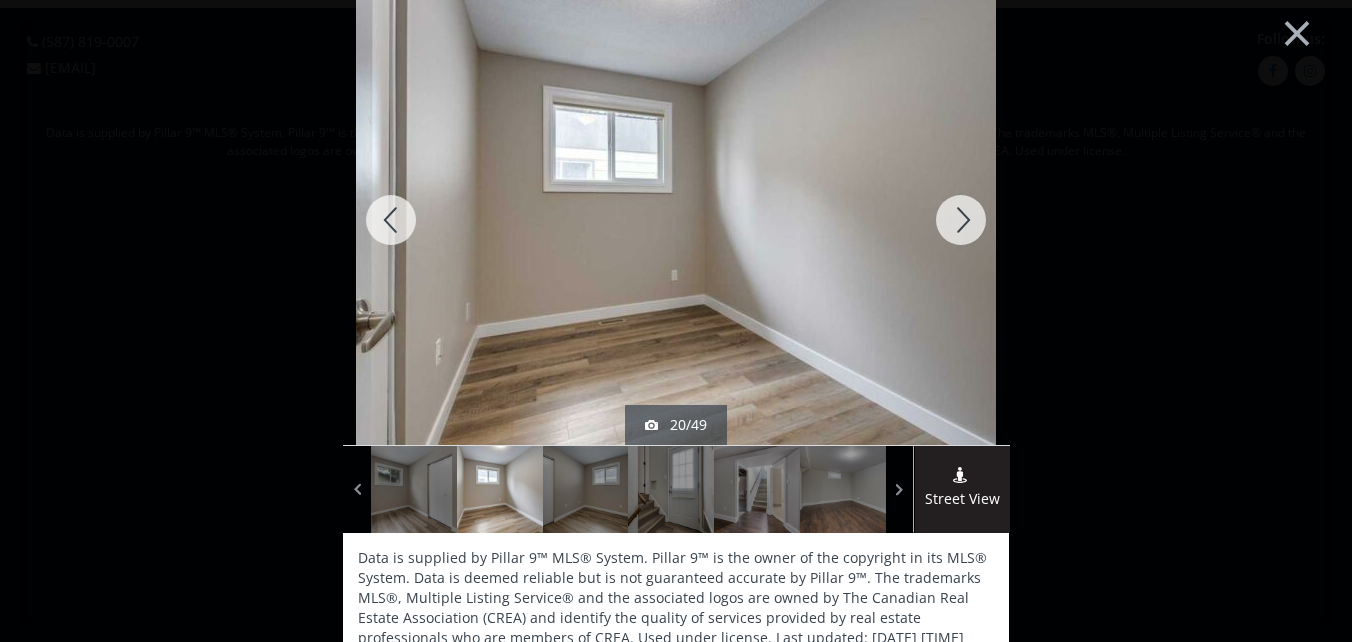 click at bounding box center [961, 220] 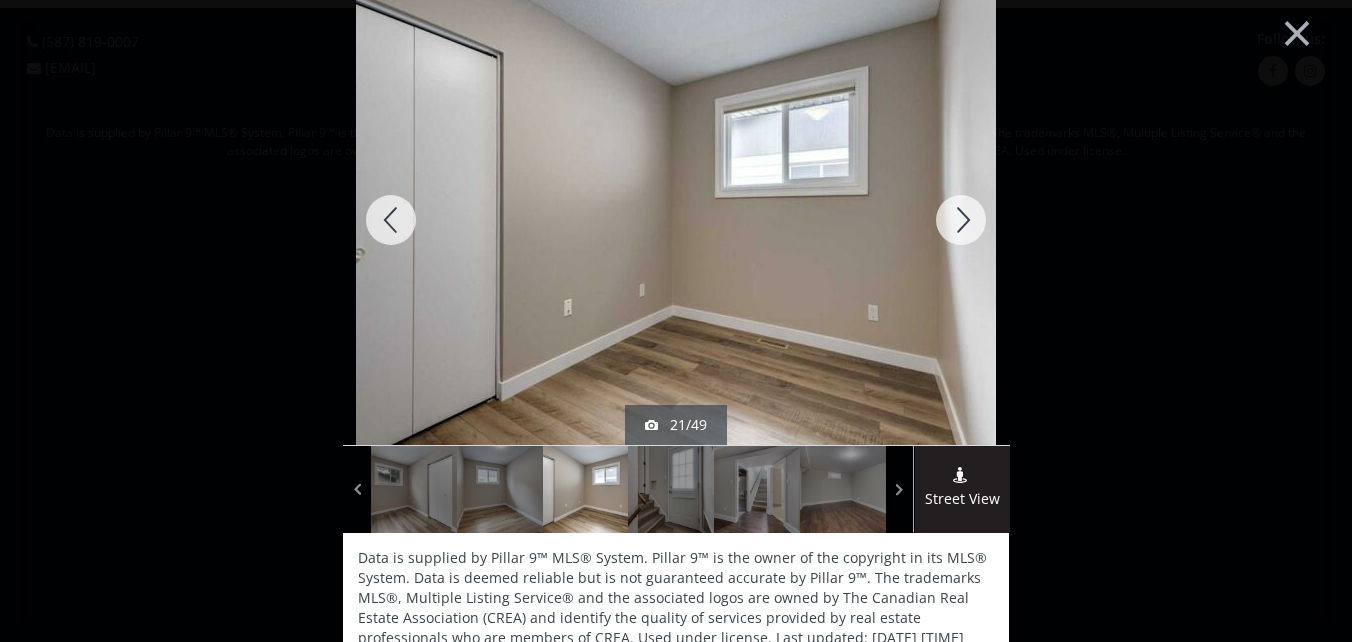 click at bounding box center [961, 220] 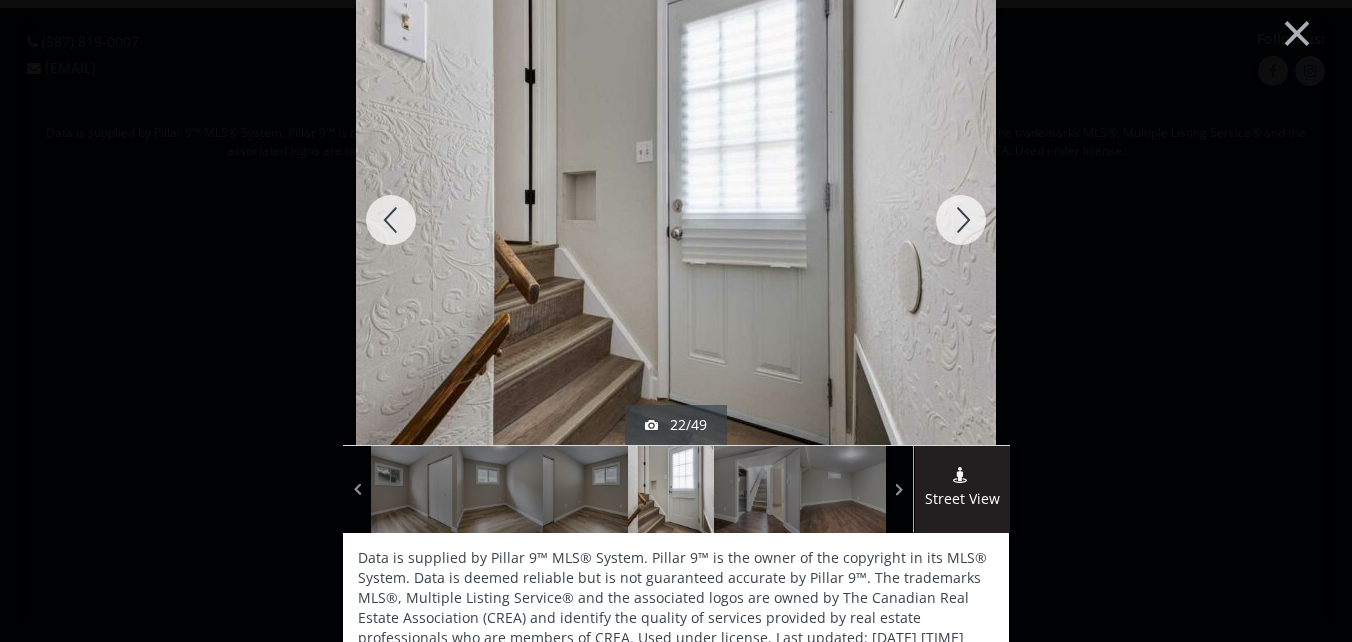 click at bounding box center [961, 220] 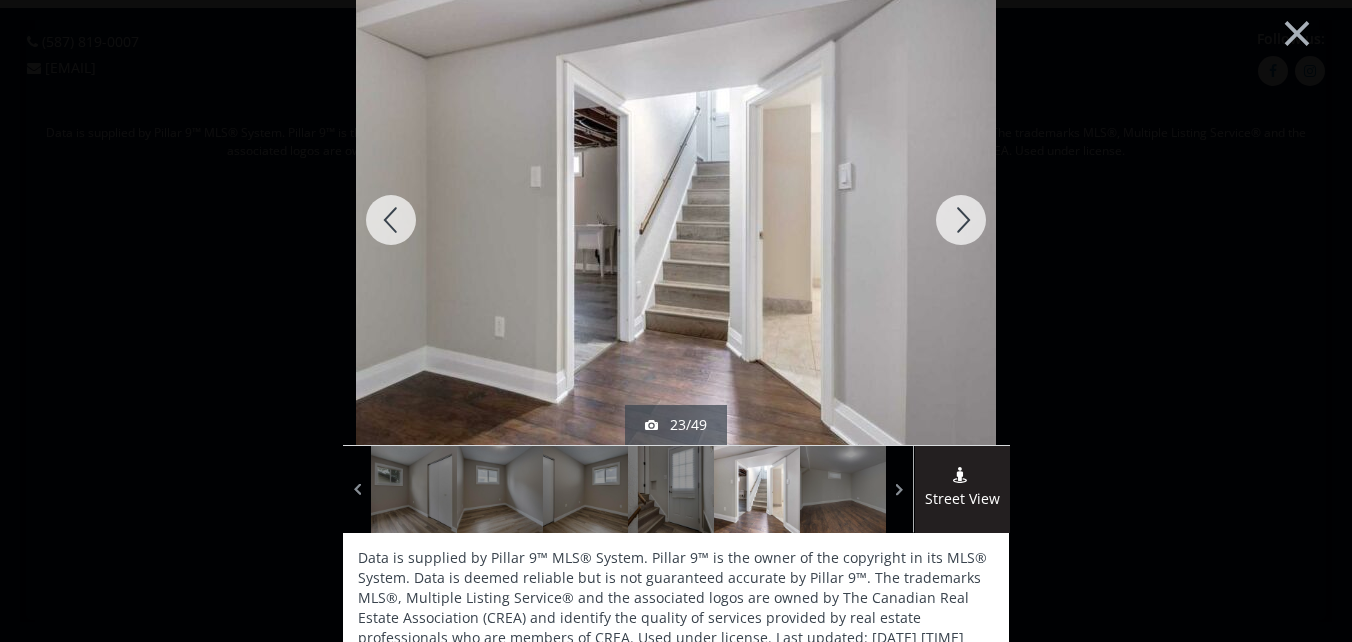click at bounding box center (961, 220) 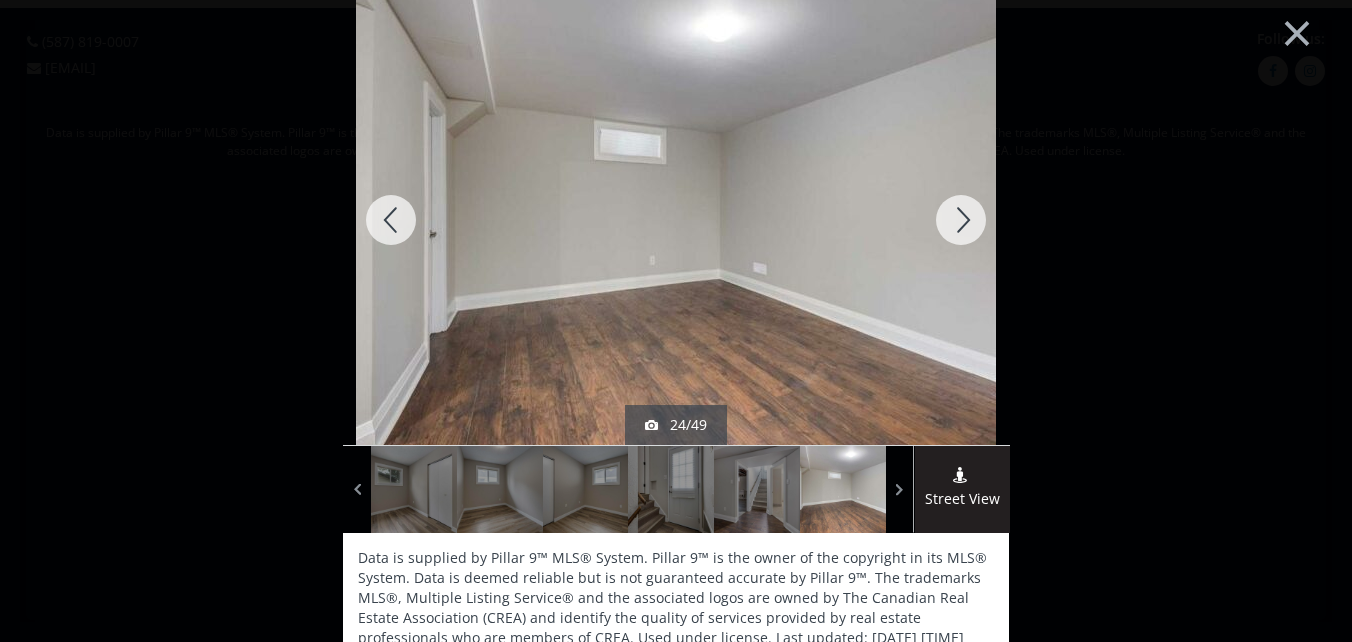 click at bounding box center [961, 220] 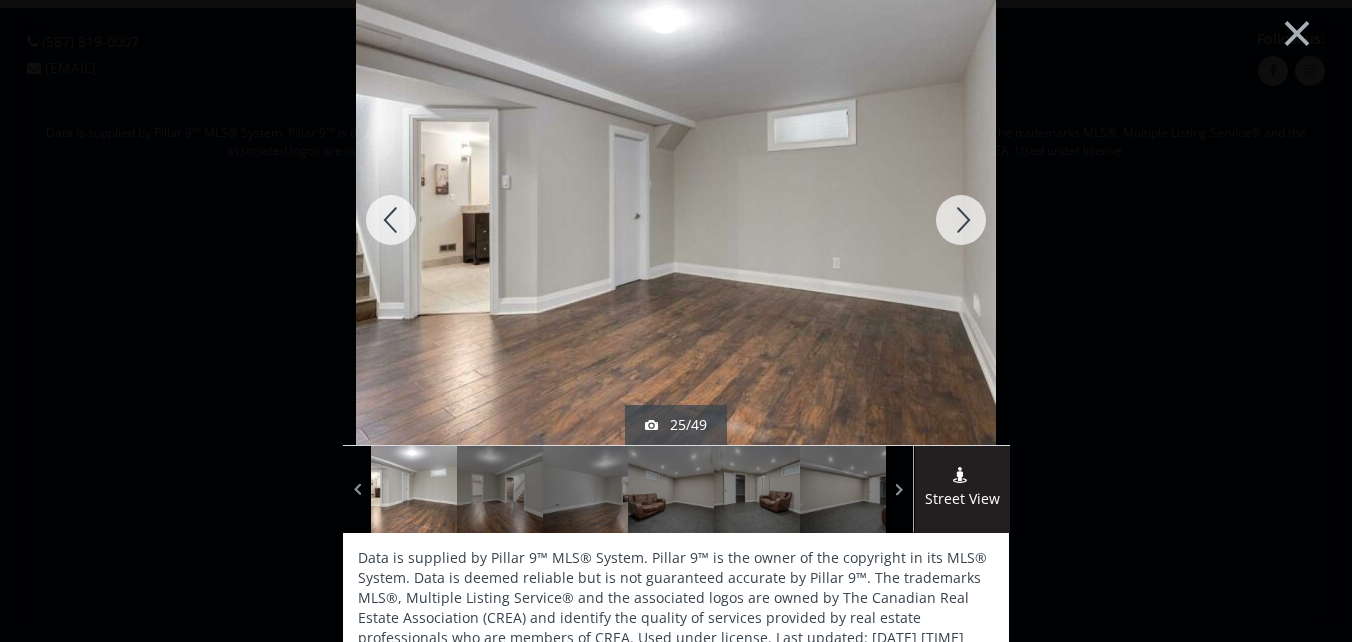 click at bounding box center [961, 220] 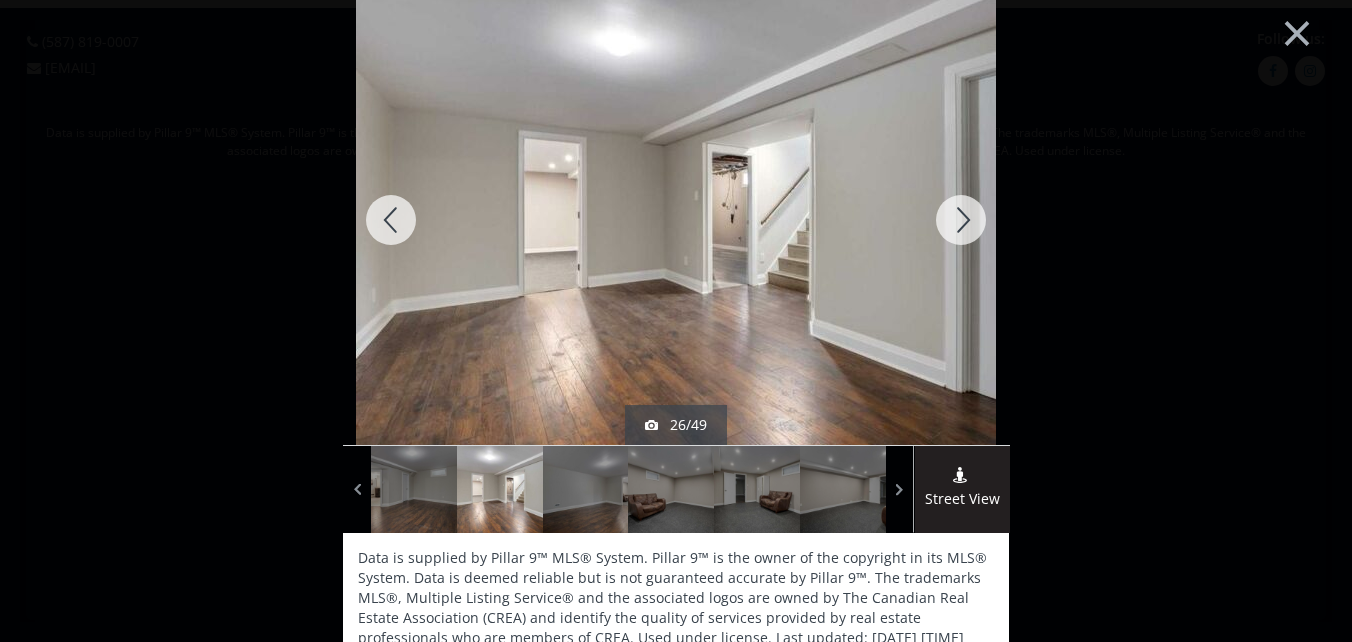 click at bounding box center [961, 220] 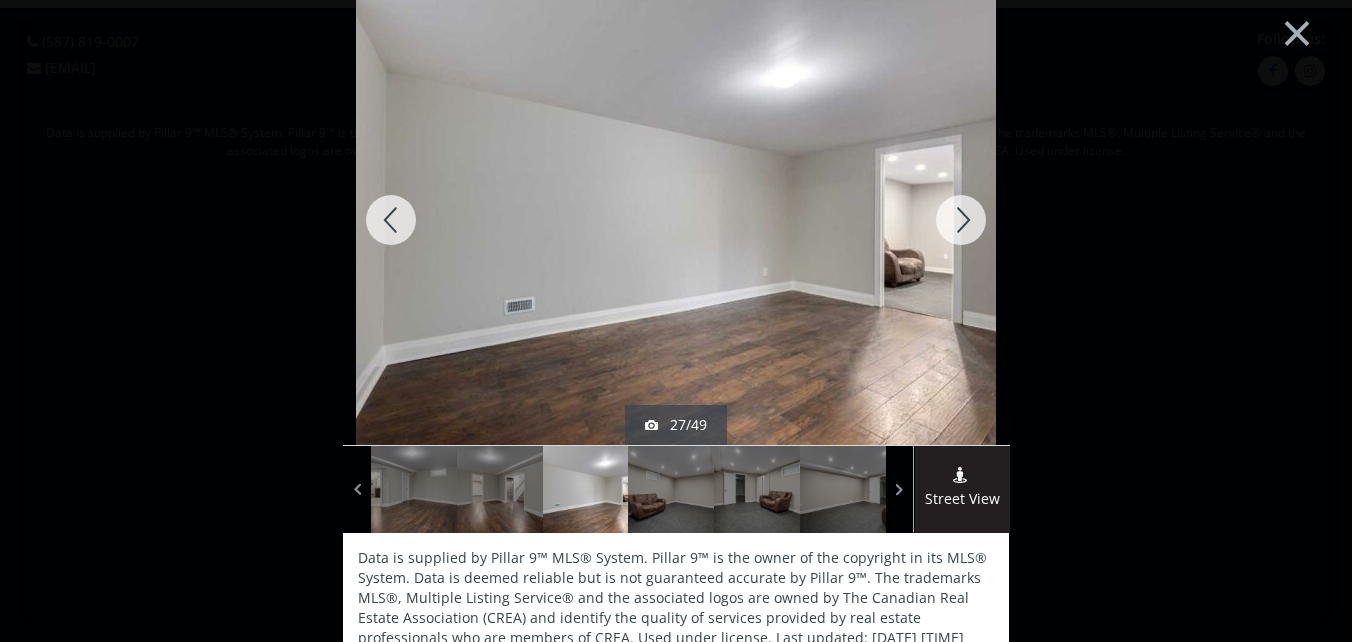 click at bounding box center [961, 220] 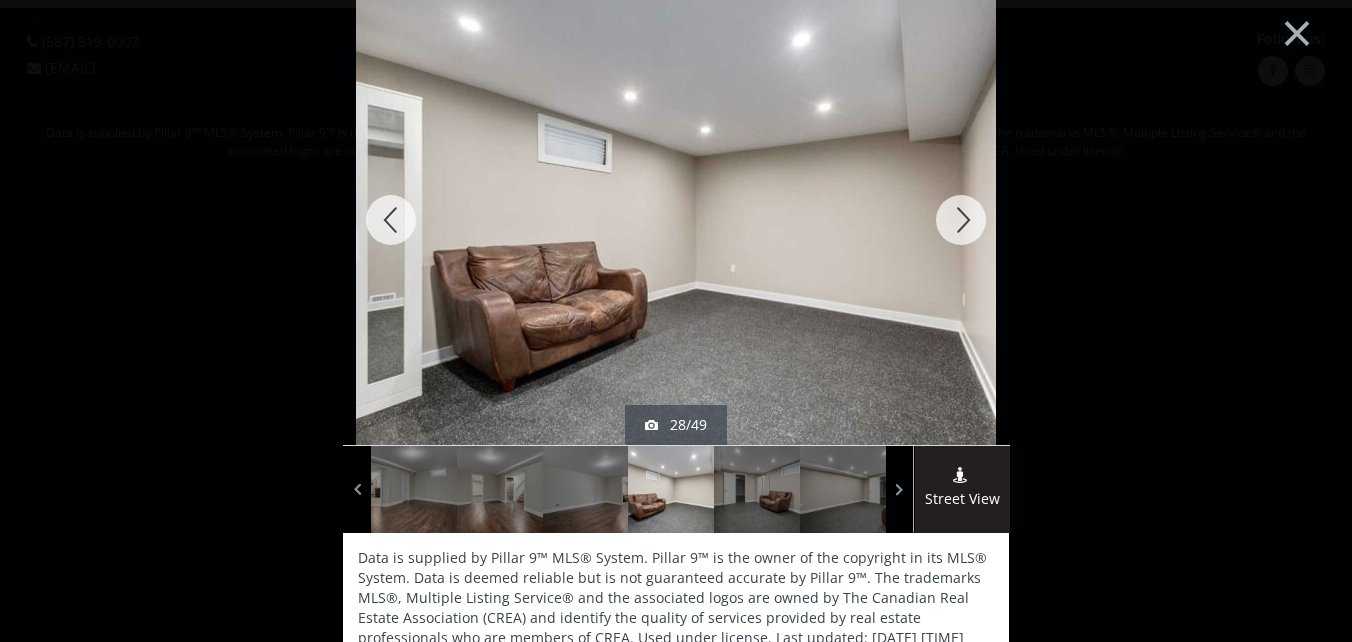 click at bounding box center [961, 220] 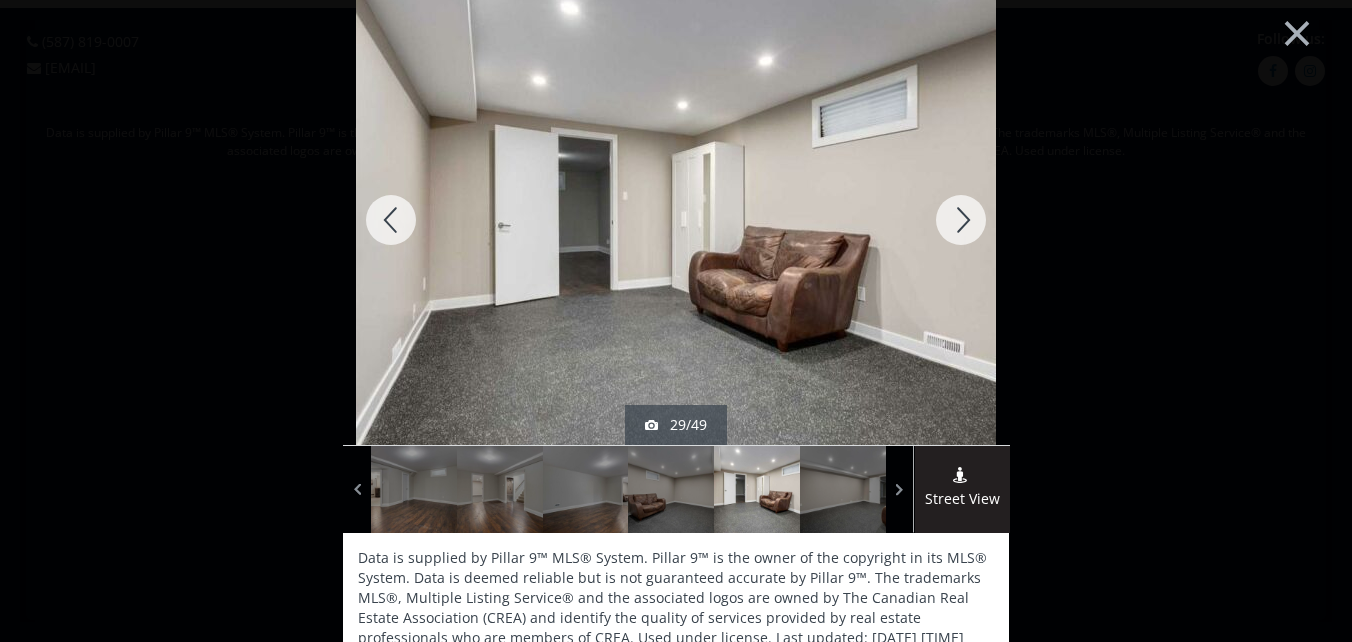 click at bounding box center (961, 220) 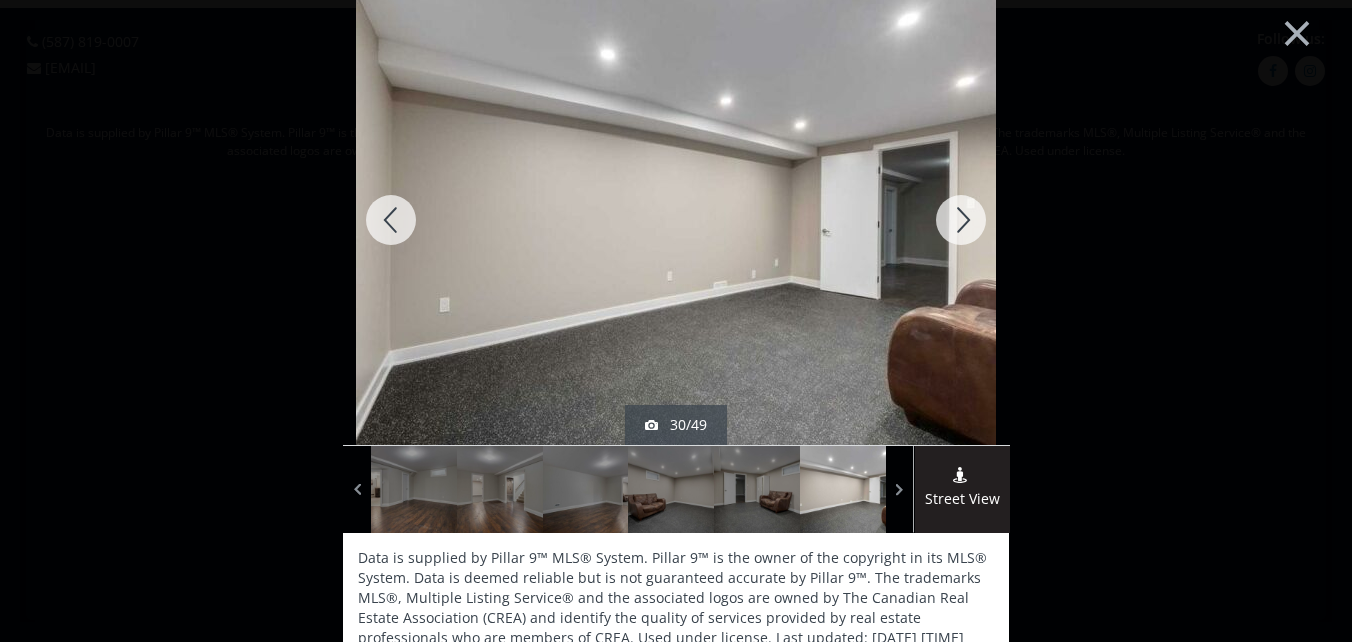 click at bounding box center (961, 220) 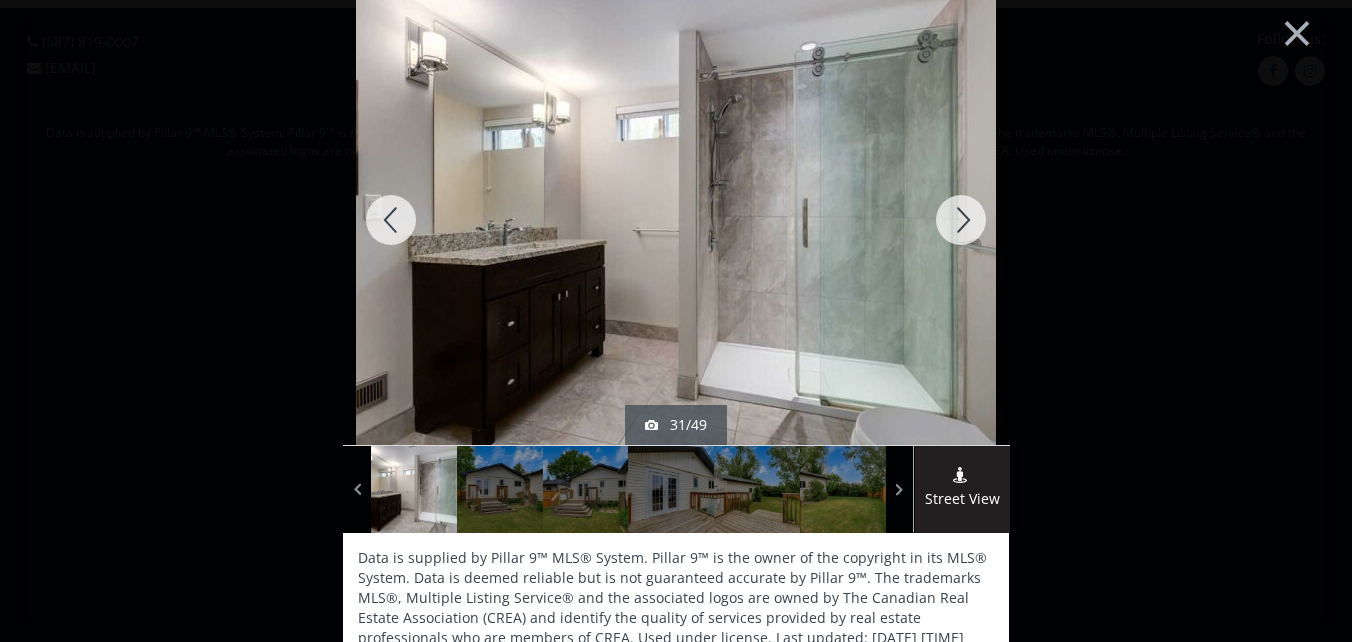 click at bounding box center [961, 220] 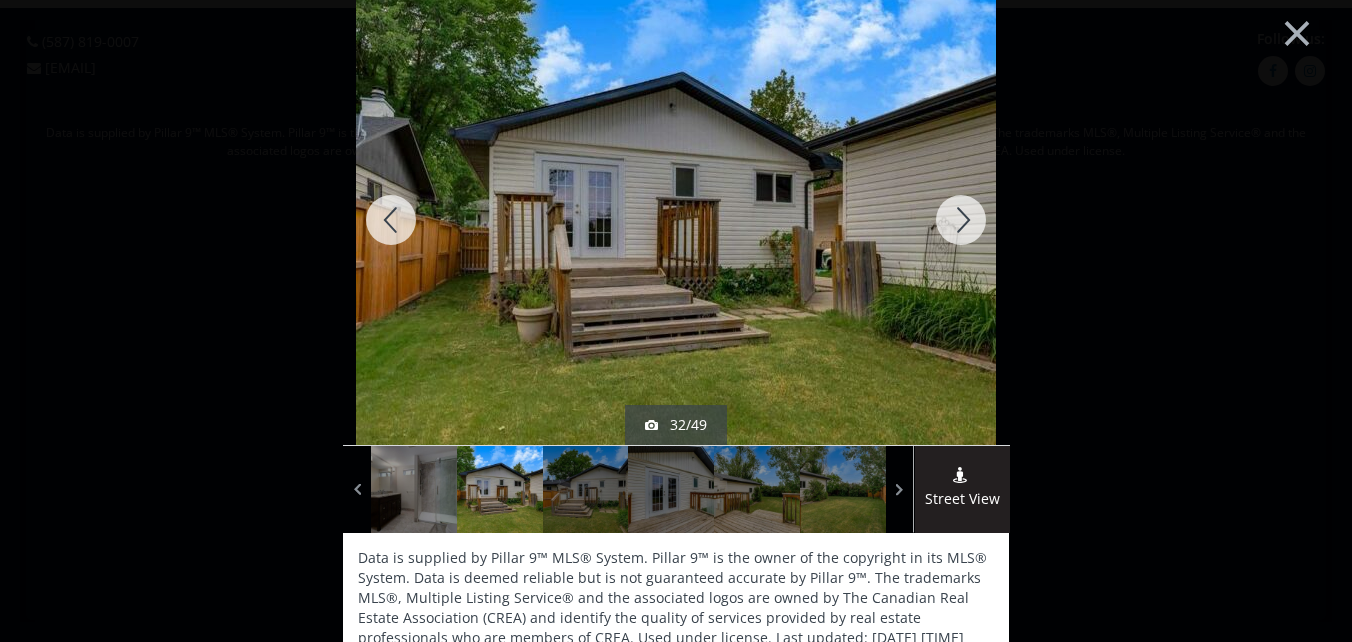 click at bounding box center [961, 220] 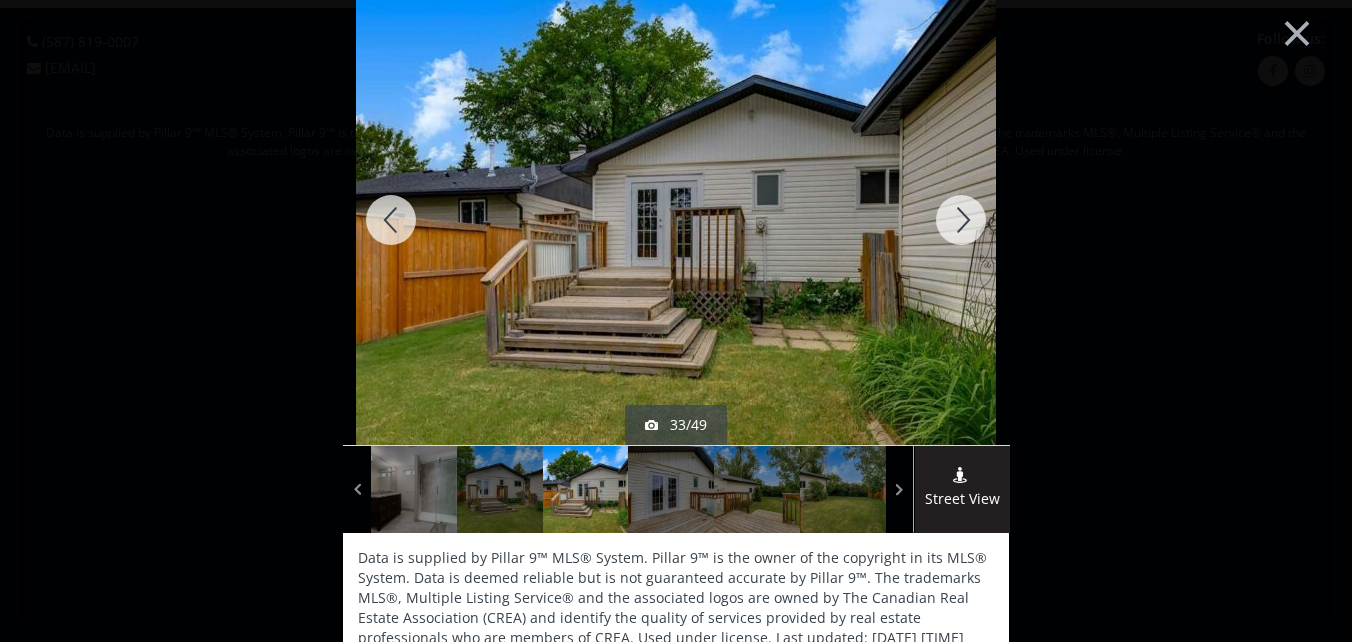 click at bounding box center [961, 220] 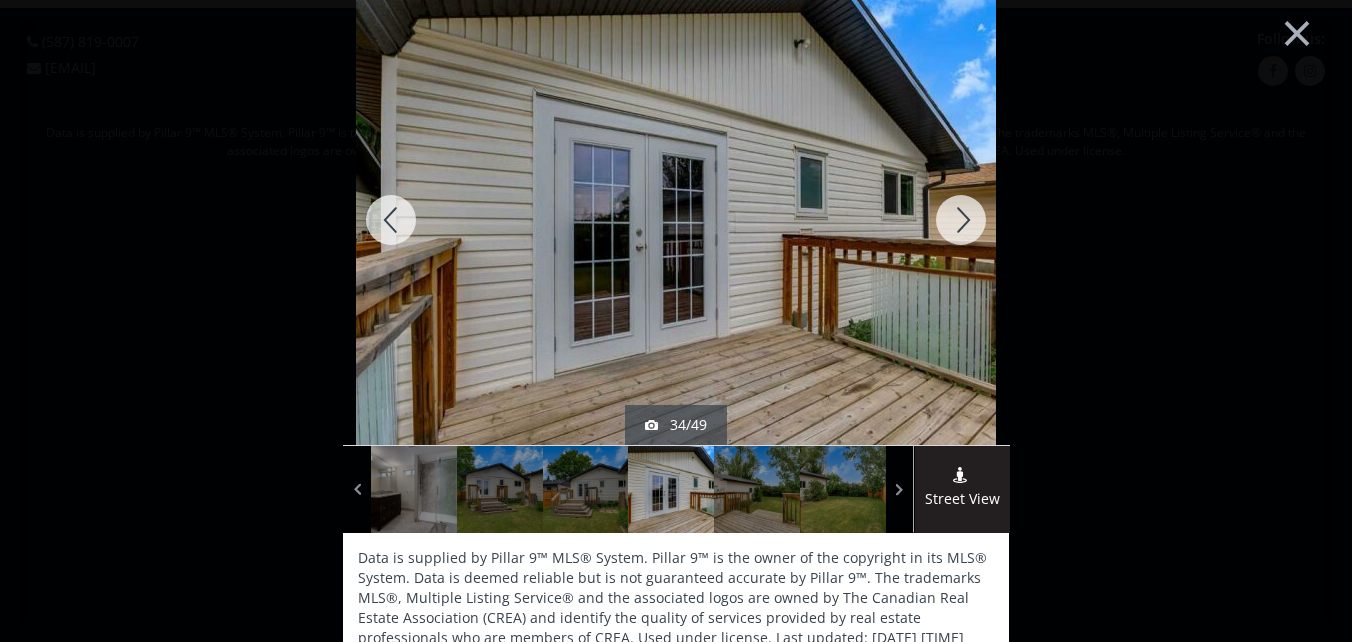 click at bounding box center (961, 220) 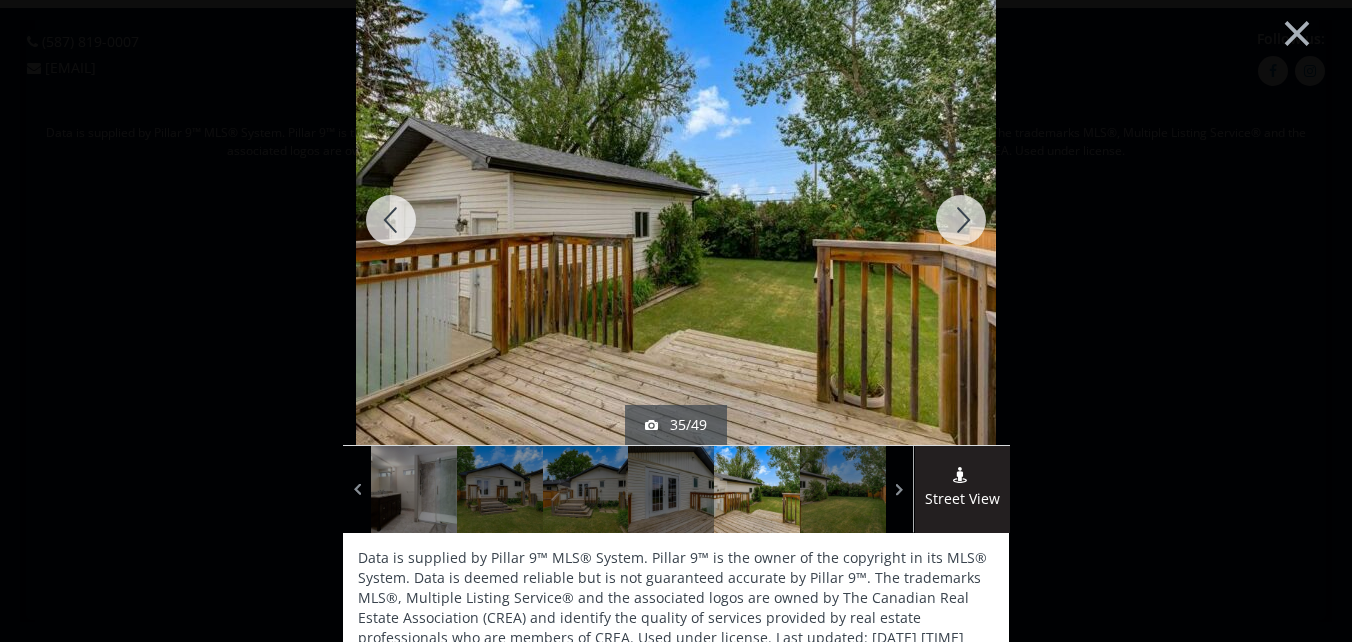 click at bounding box center [961, 220] 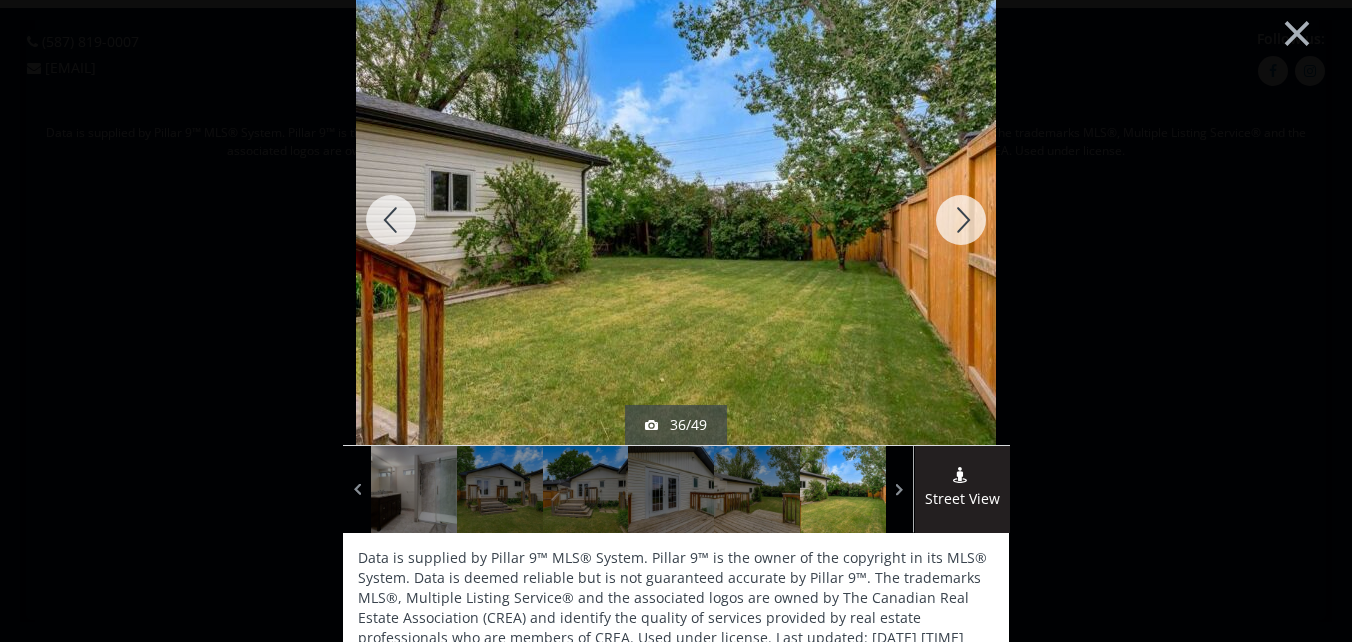 click at bounding box center [961, 220] 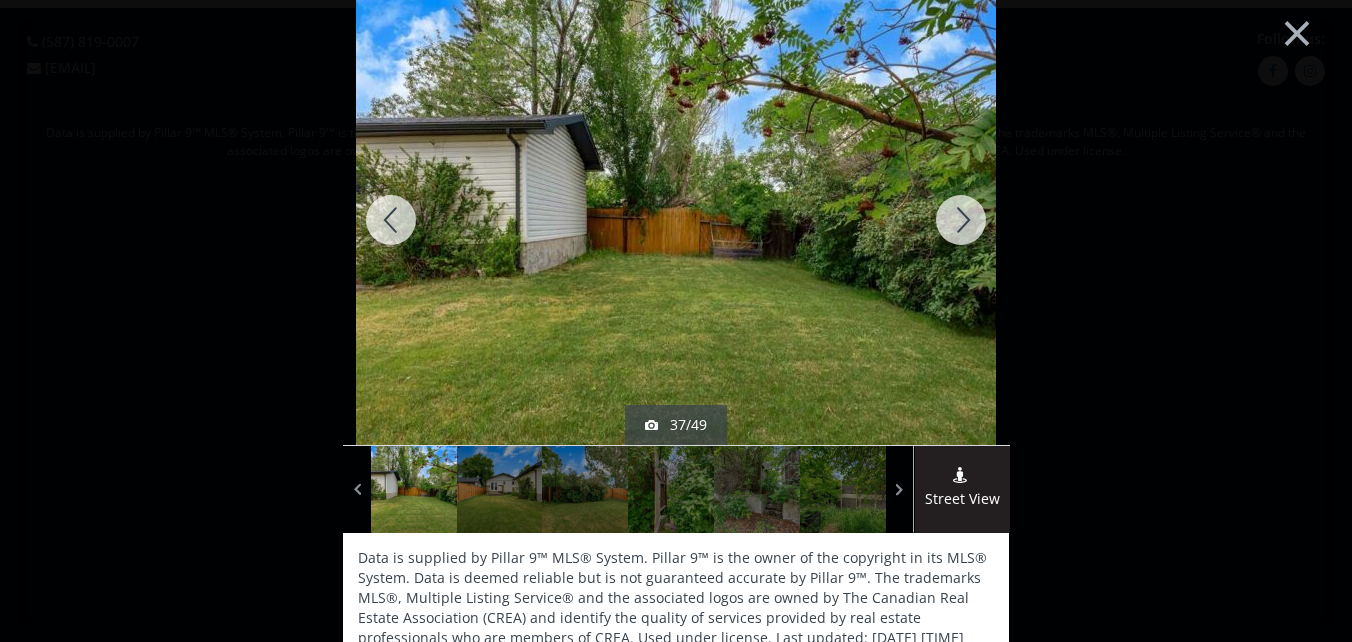 click at bounding box center [961, 220] 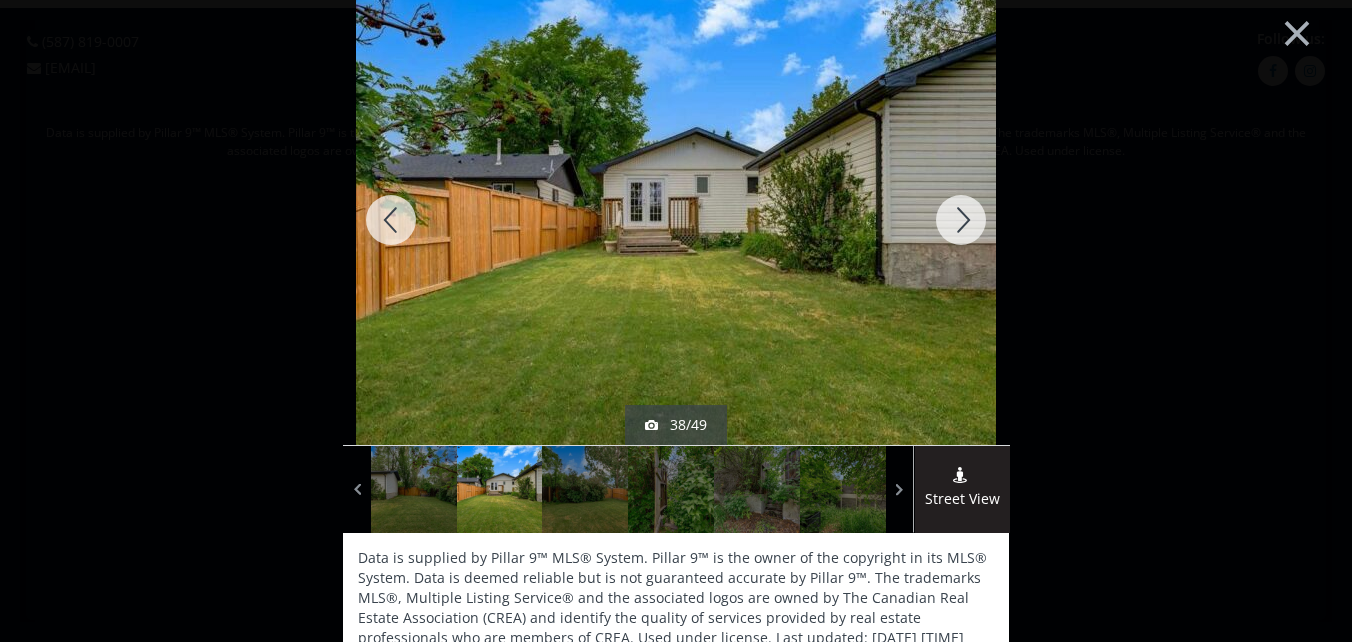 click at bounding box center [961, 220] 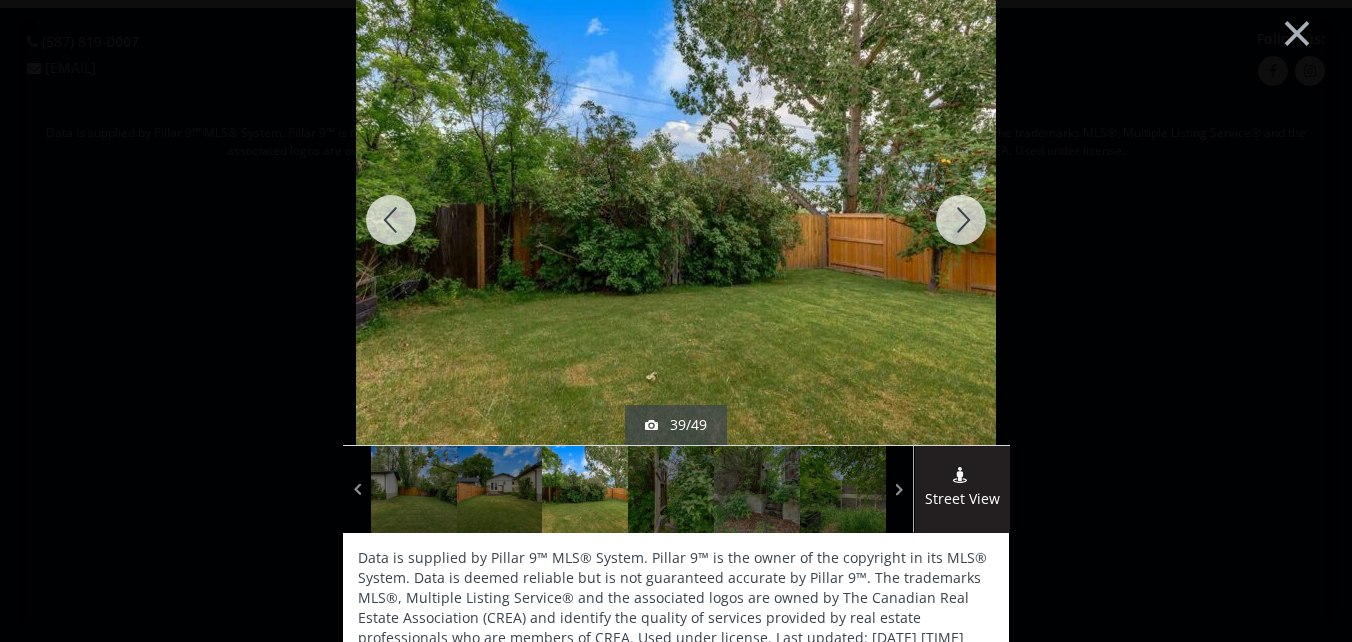 click at bounding box center (961, 220) 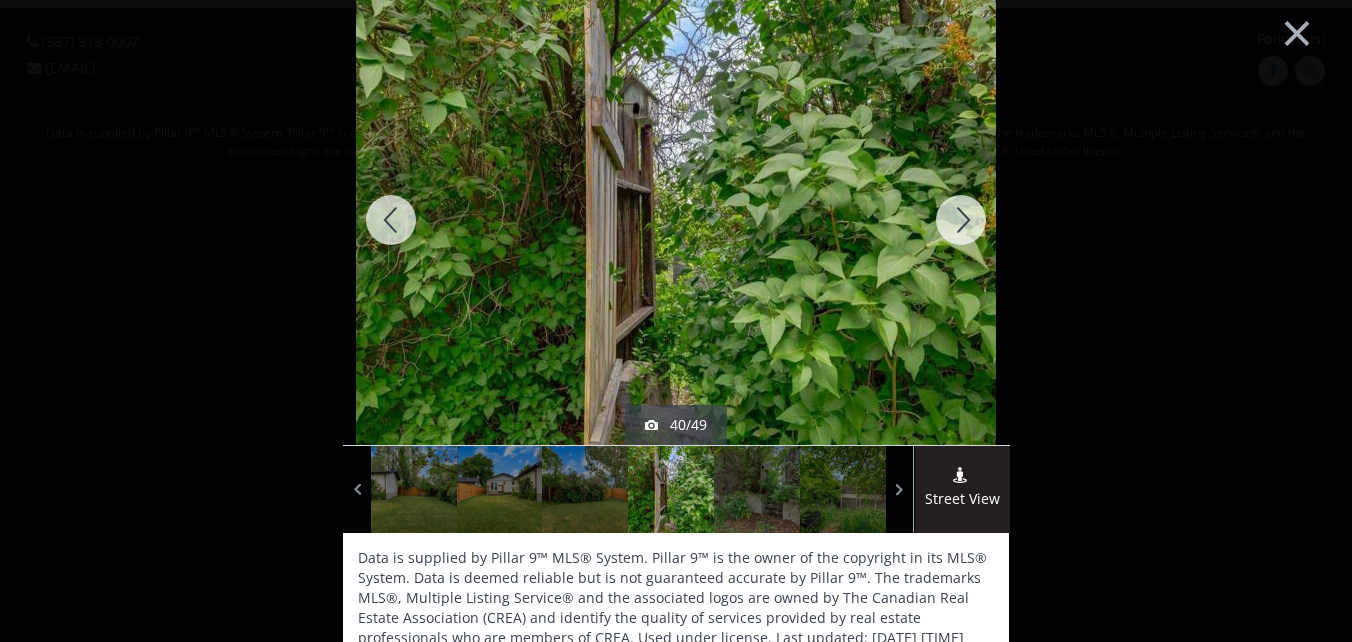 click at bounding box center [961, 220] 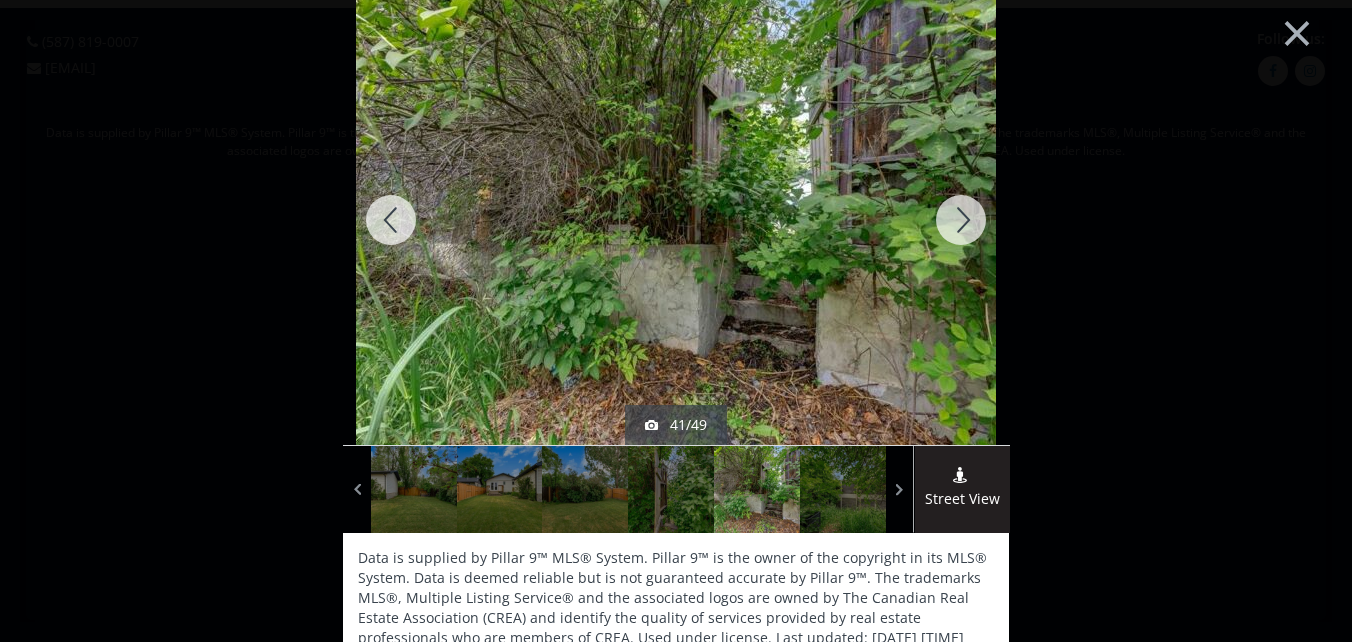 click at bounding box center (961, 220) 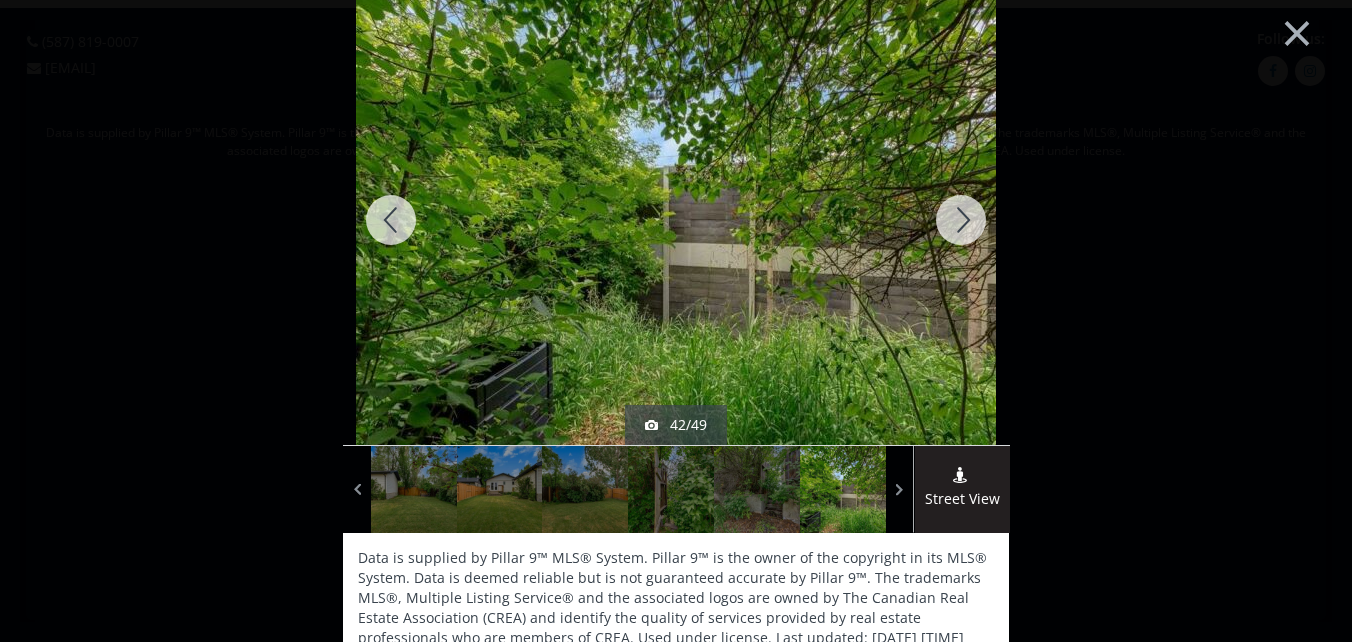 click at bounding box center [961, 220] 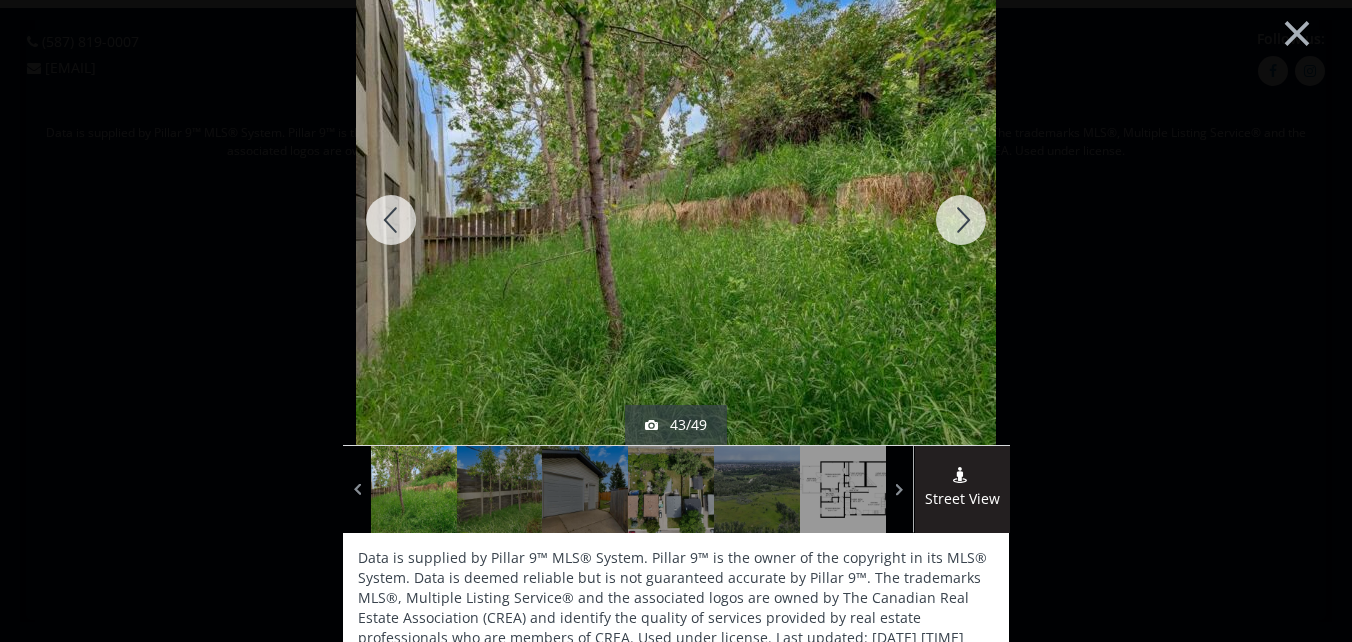 click at bounding box center (961, 220) 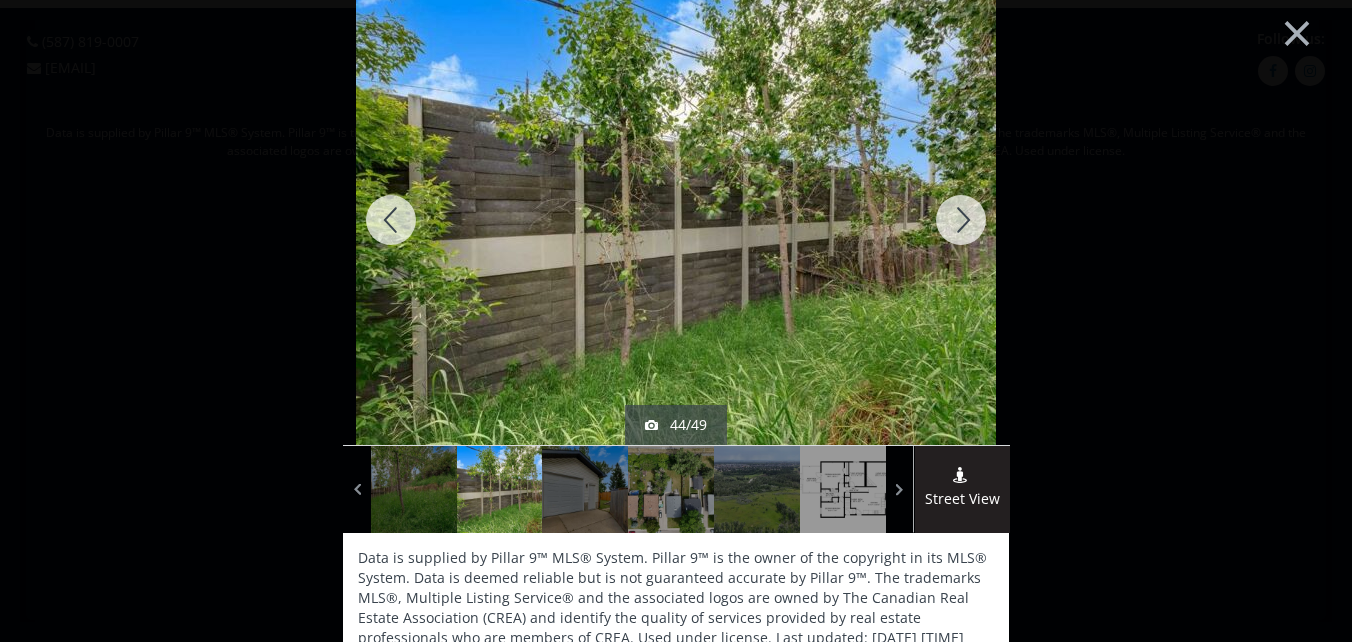 click at bounding box center [961, 220] 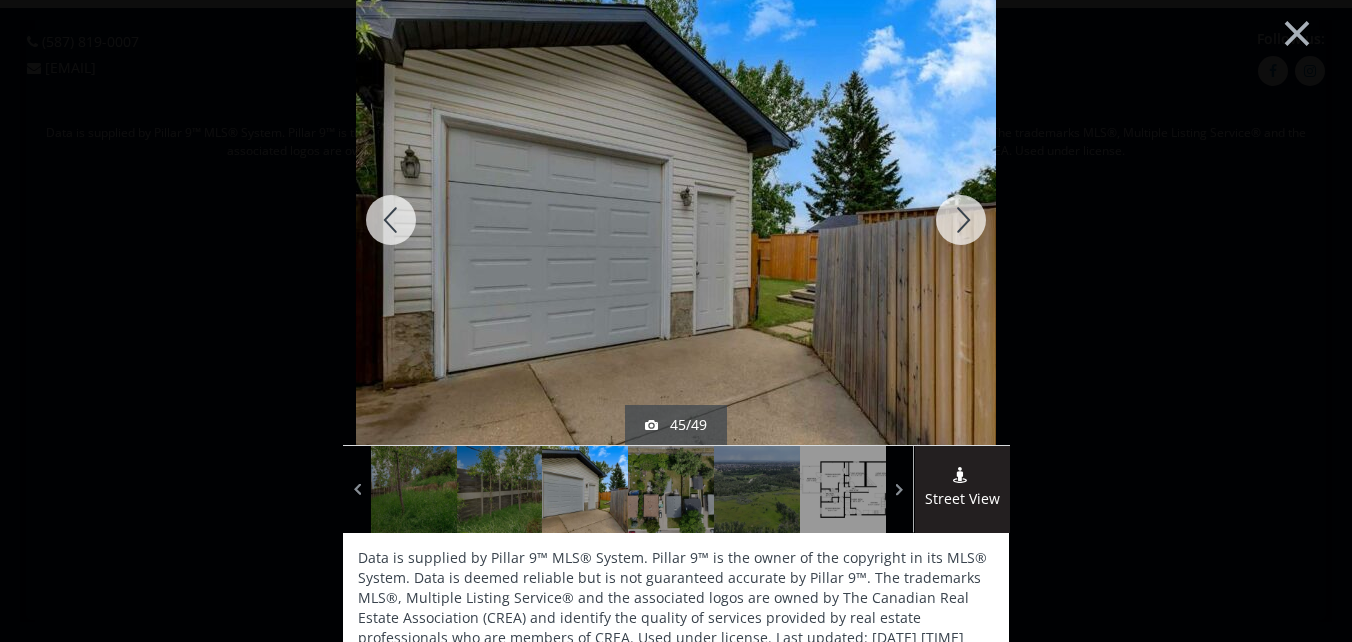 click at bounding box center (961, 220) 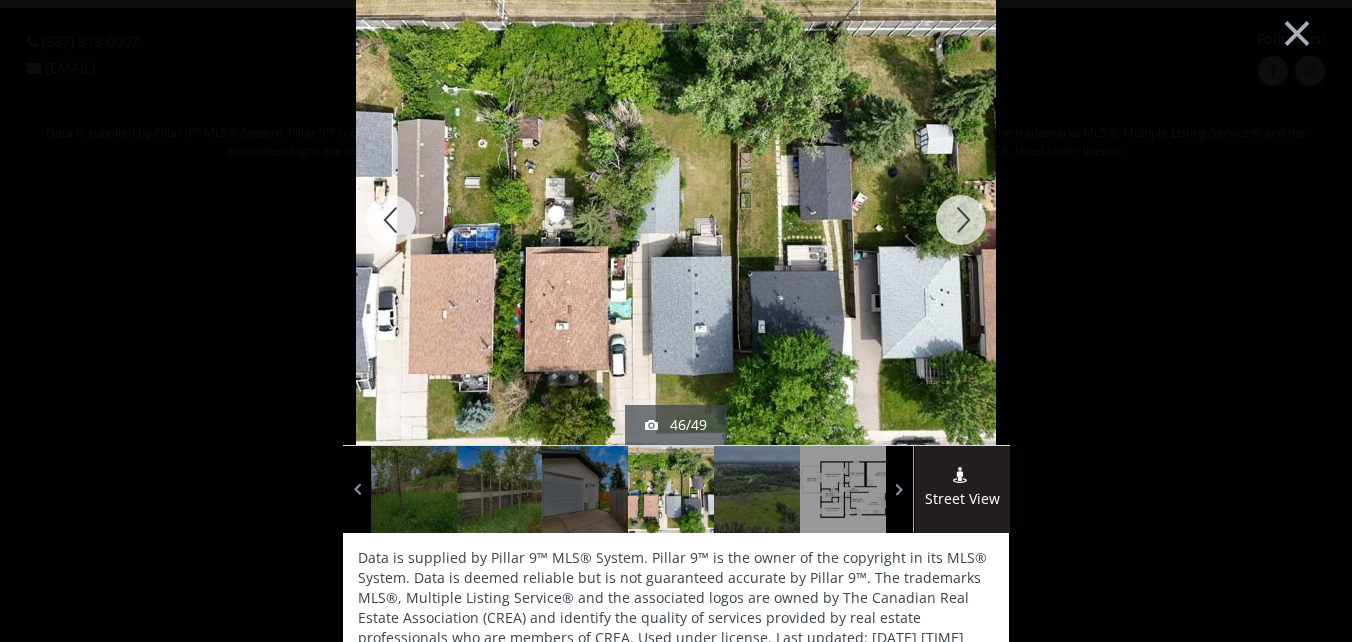 click at bounding box center (961, 220) 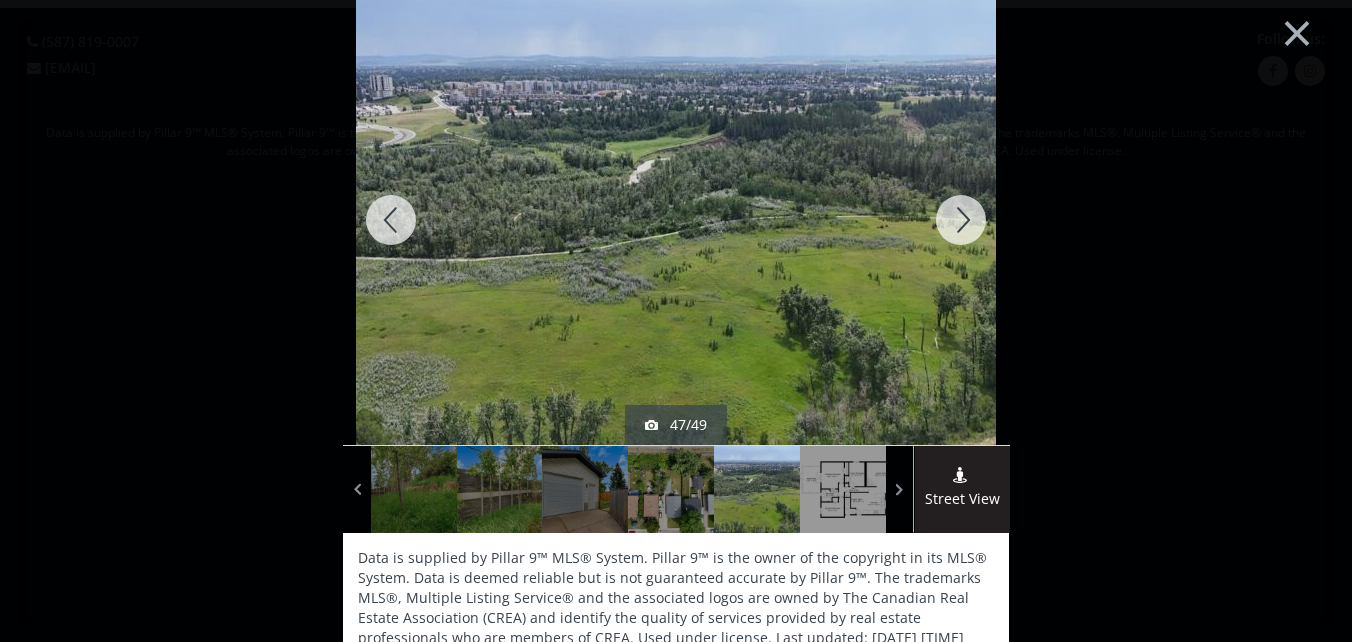 click at bounding box center (961, 220) 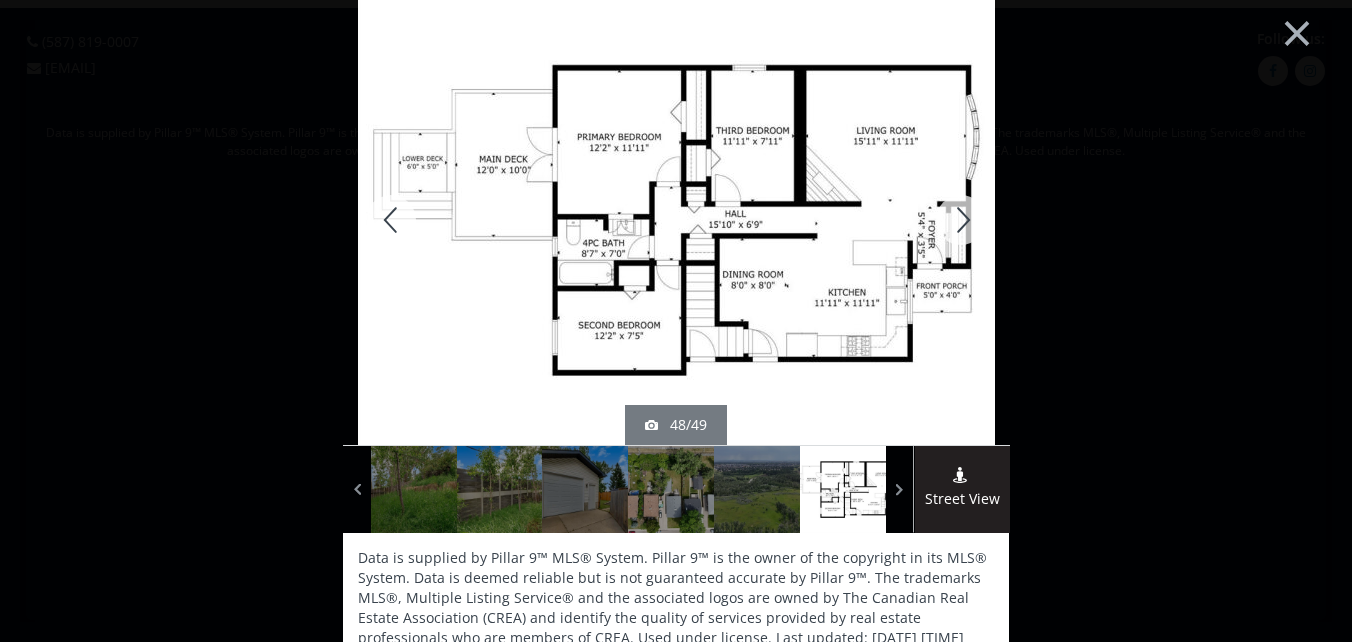 click at bounding box center (961, 220) 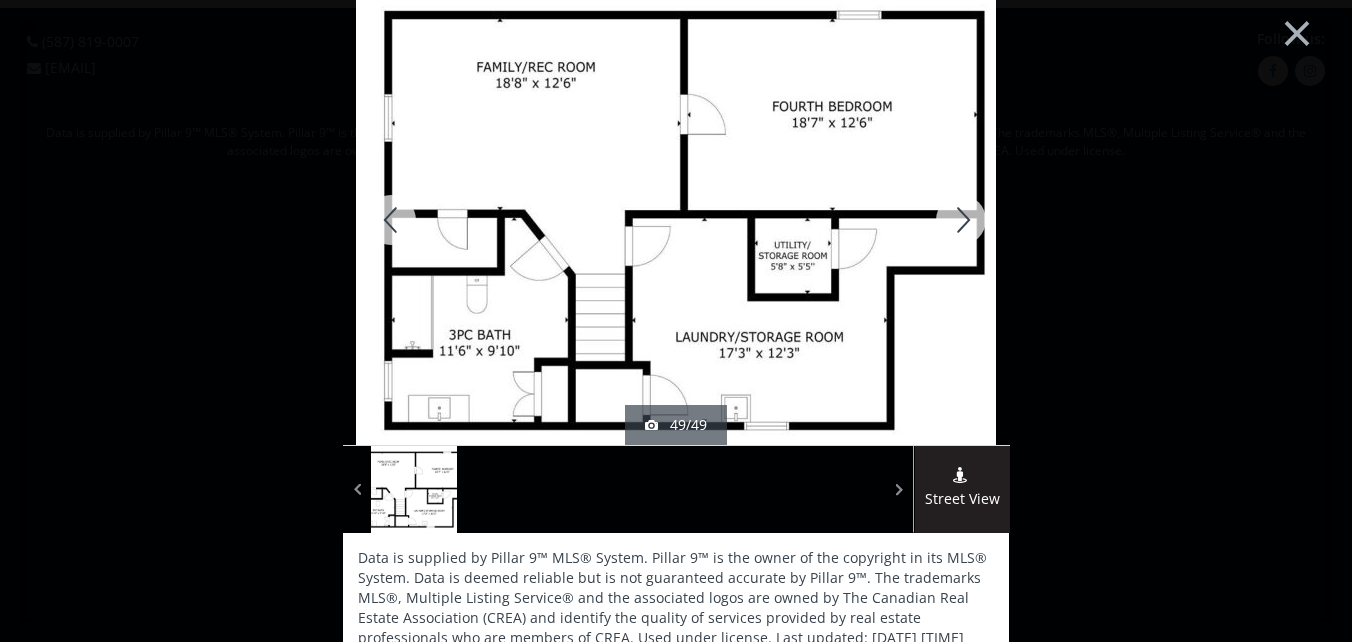 click at bounding box center (961, 220) 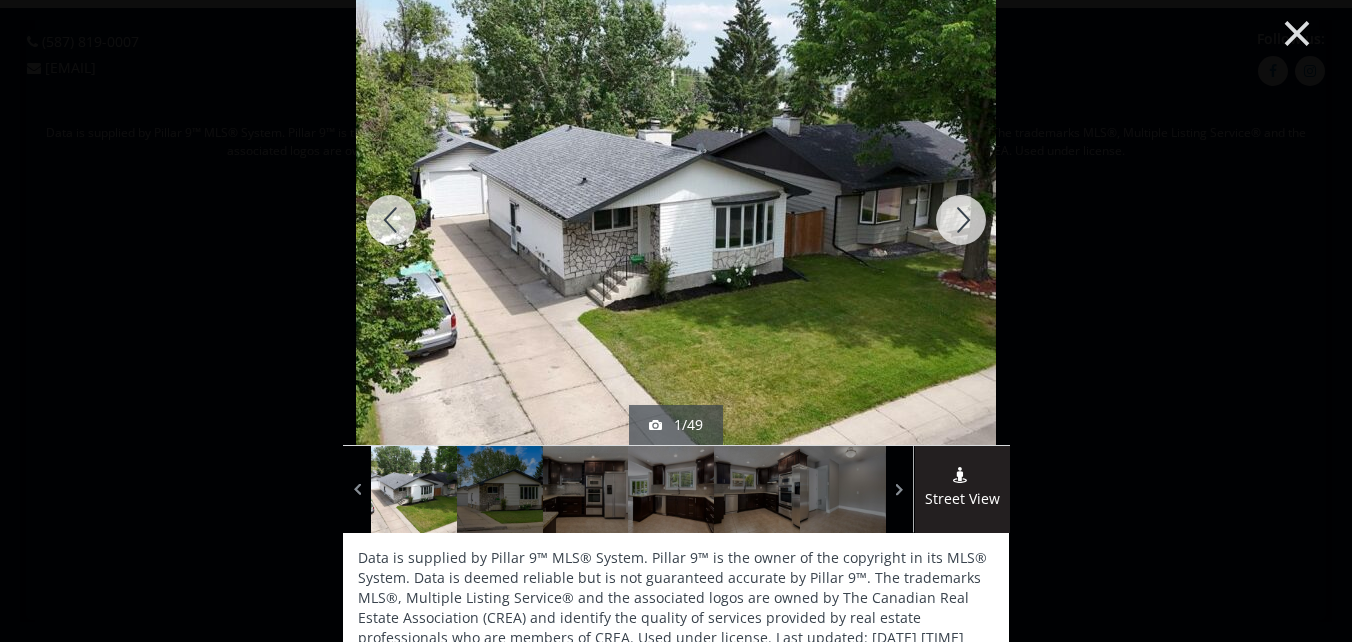 click on "×" at bounding box center (1297, 31) 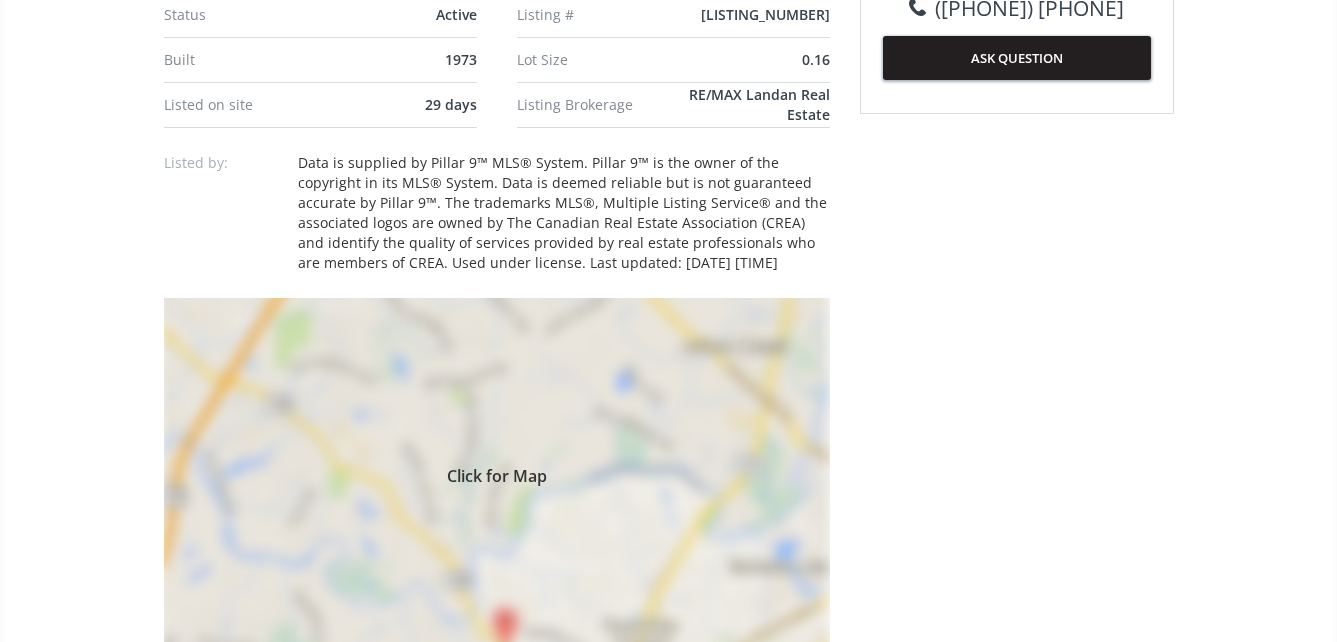 scroll, scrollTop: 1300, scrollLeft: 0, axis: vertical 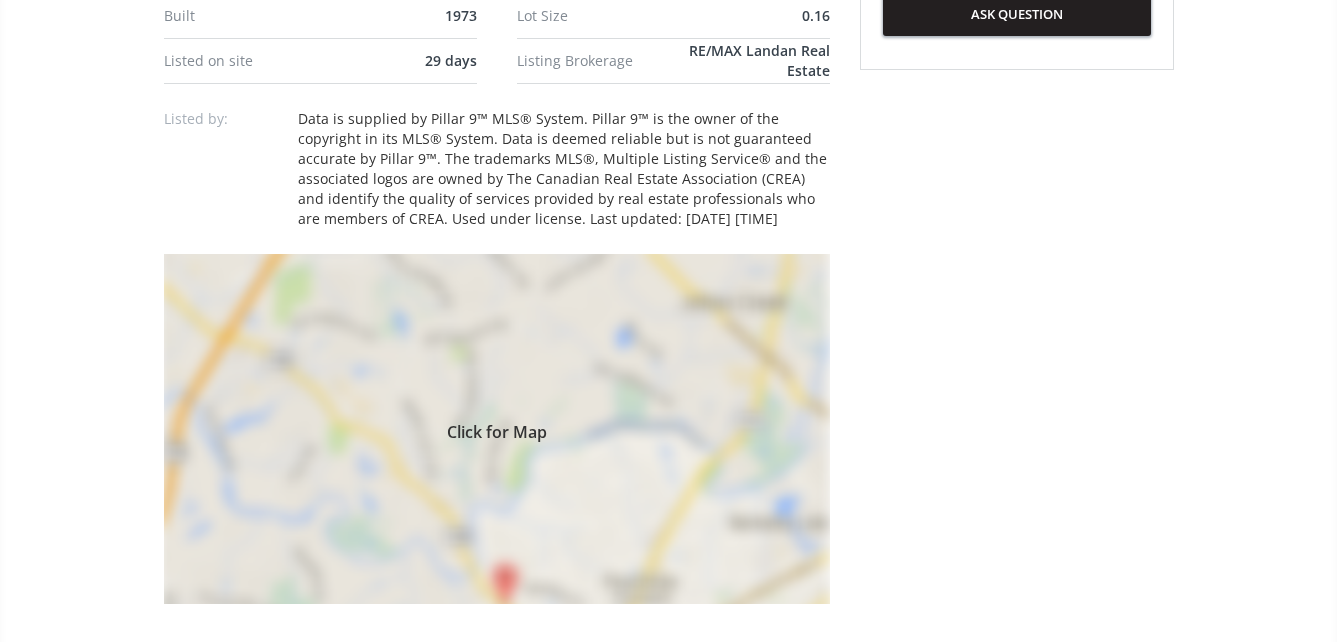 click on "Click for Map" at bounding box center (497, 429) 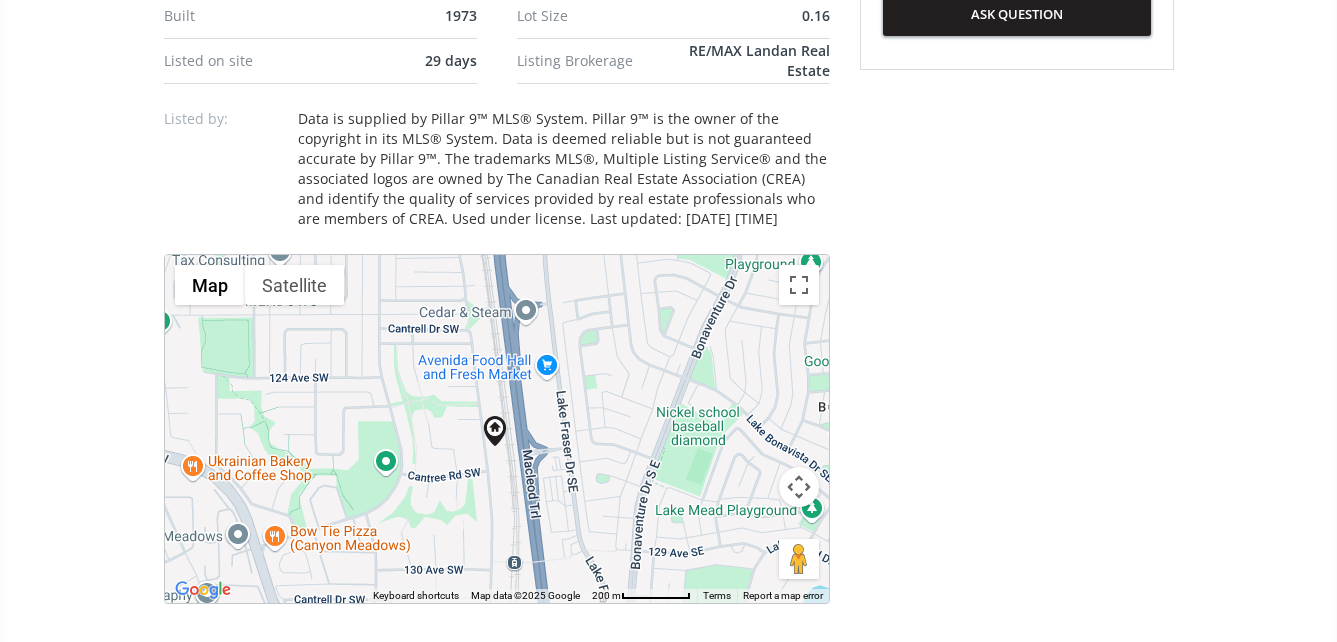 click on "To navigate, press the arrow keys." at bounding box center [497, 429] 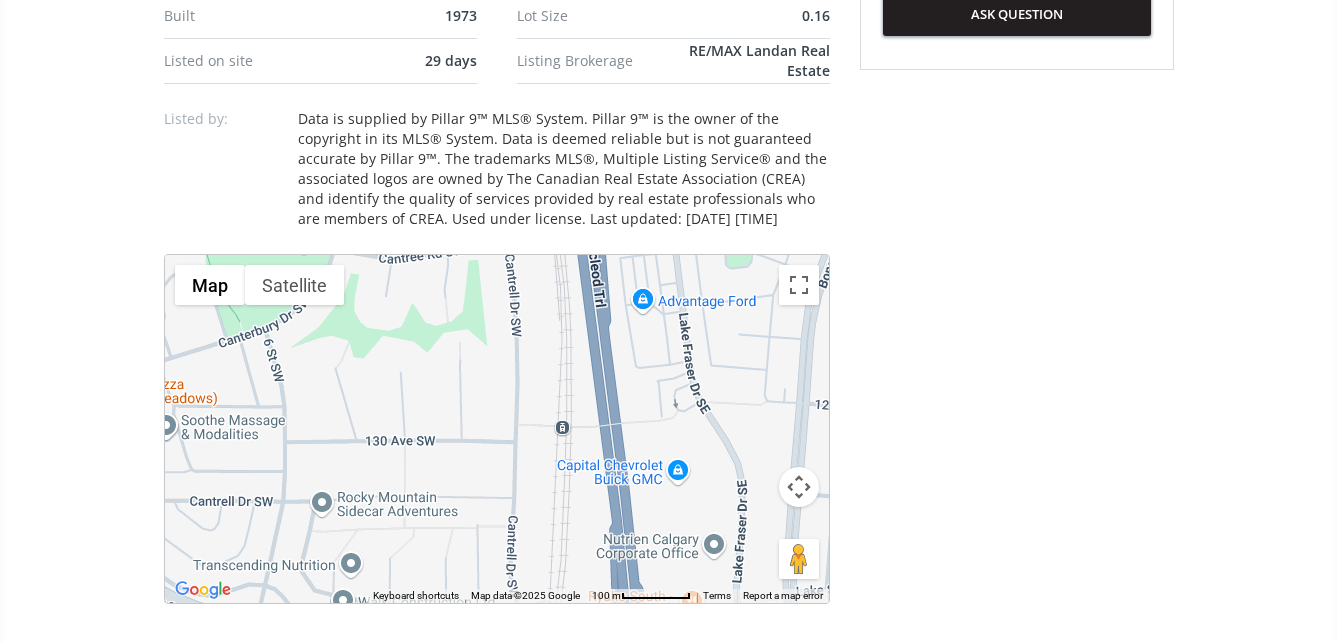 drag, startPoint x: 494, startPoint y: 469, endPoint x: 521, endPoint y: 236, distance: 234.55916 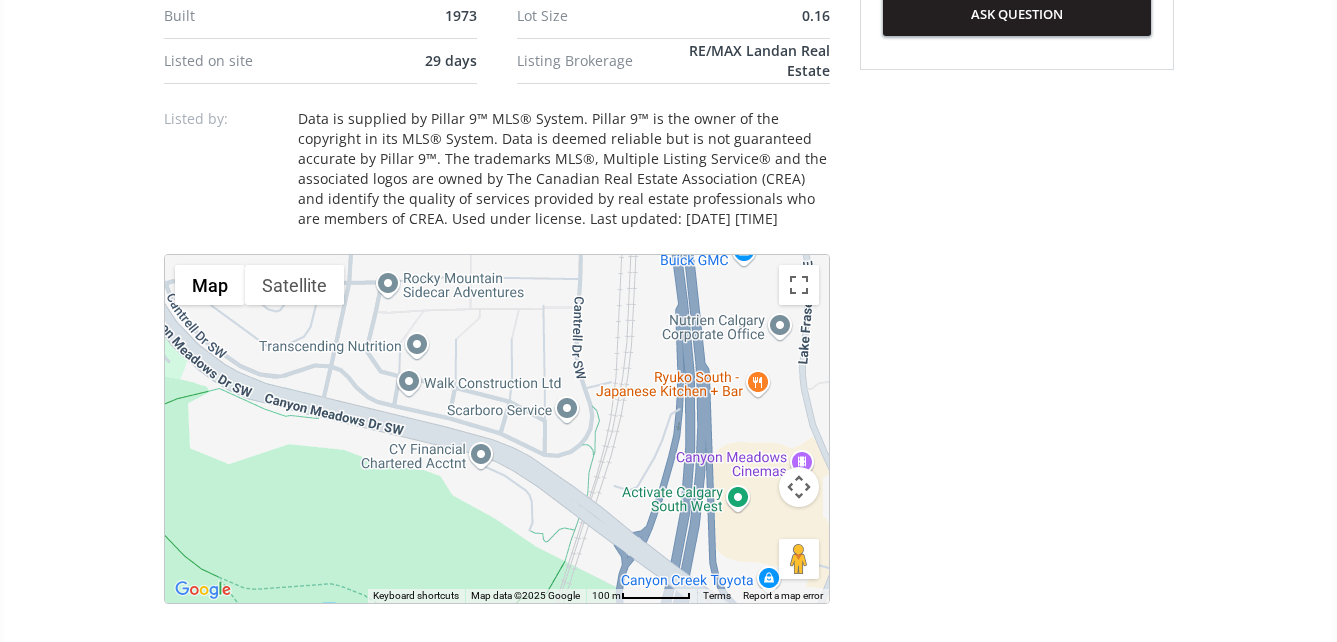 drag, startPoint x: 506, startPoint y: 493, endPoint x: 572, endPoint y: 272, distance: 230.64474 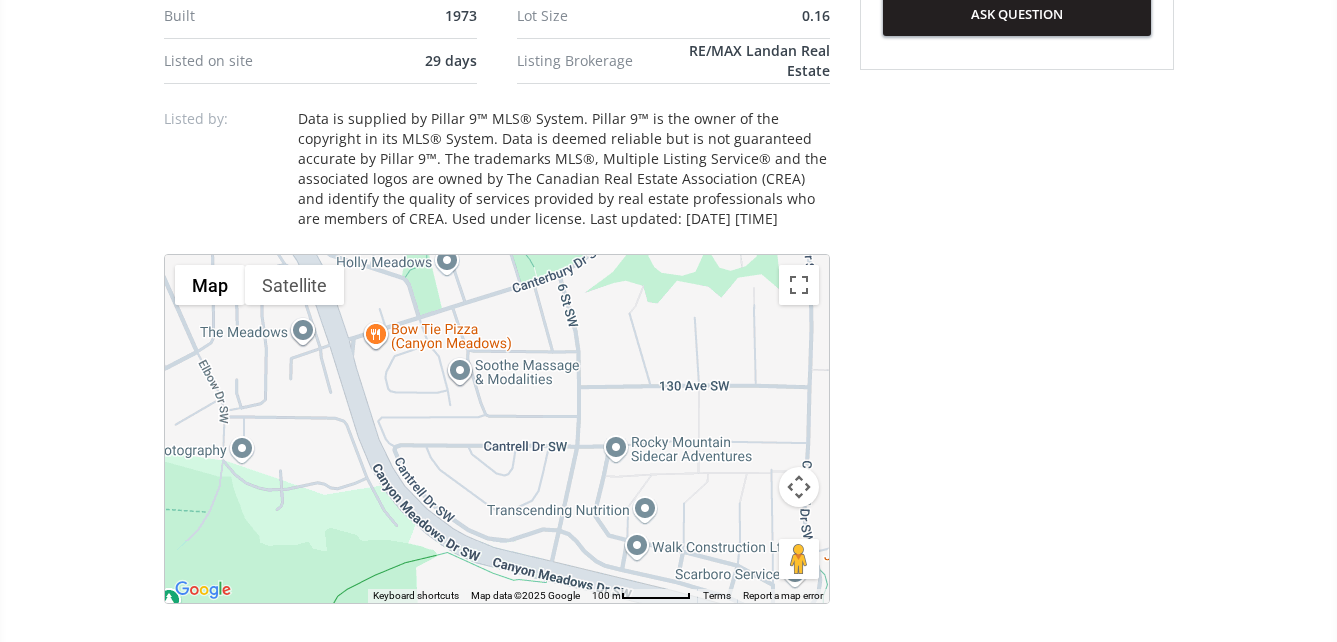 drag, startPoint x: 437, startPoint y: 376, endPoint x: 665, endPoint y: 540, distance: 280.85583 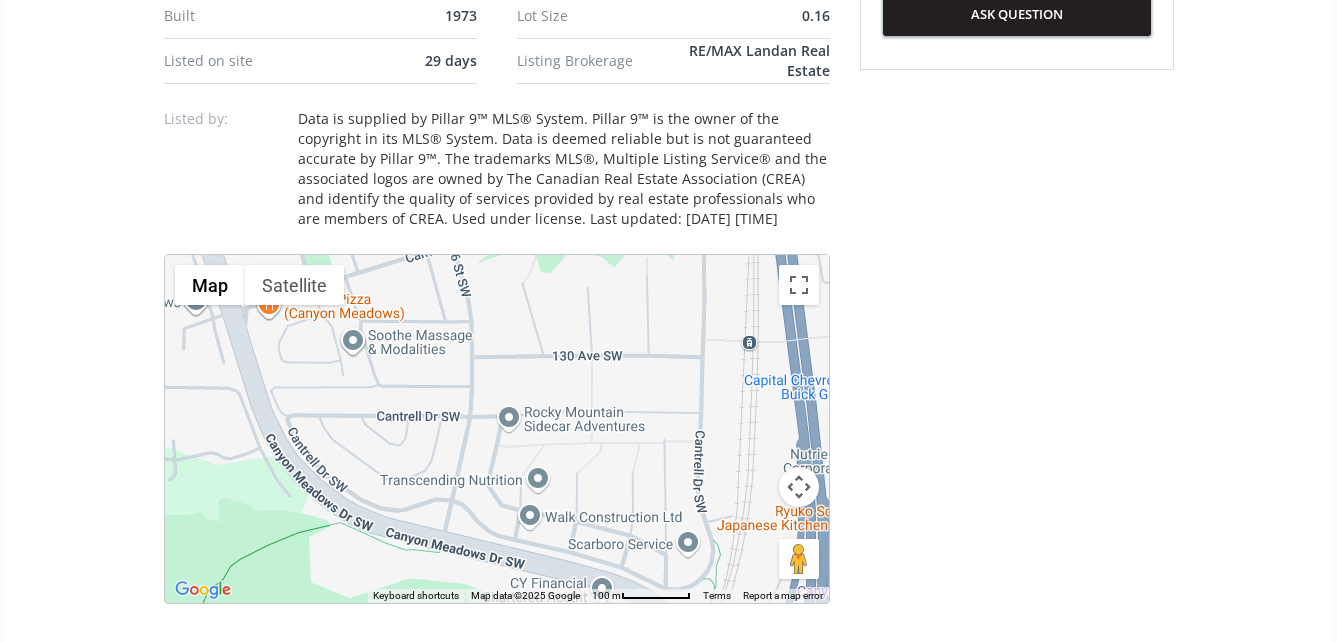 drag, startPoint x: 537, startPoint y: 468, endPoint x: 273, endPoint y: 403, distance: 271.88416 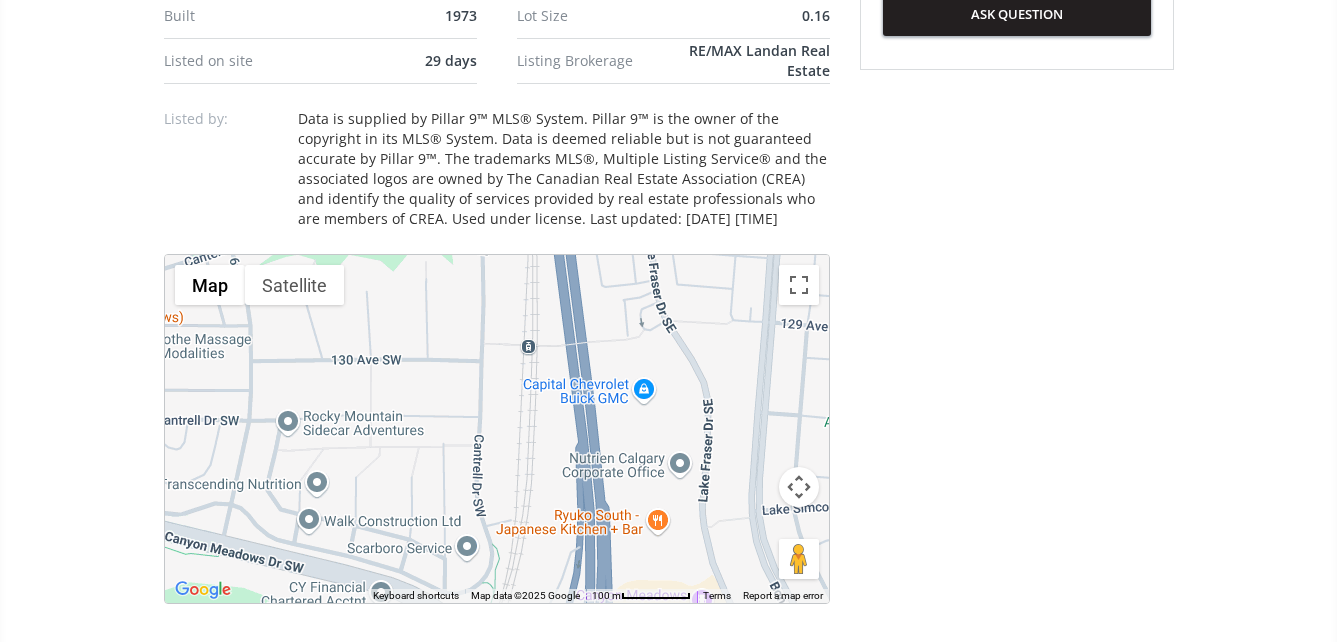 drag, startPoint x: 464, startPoint y: 434, endPoint x: 465, endPoint y: 537, distance: 103.00485 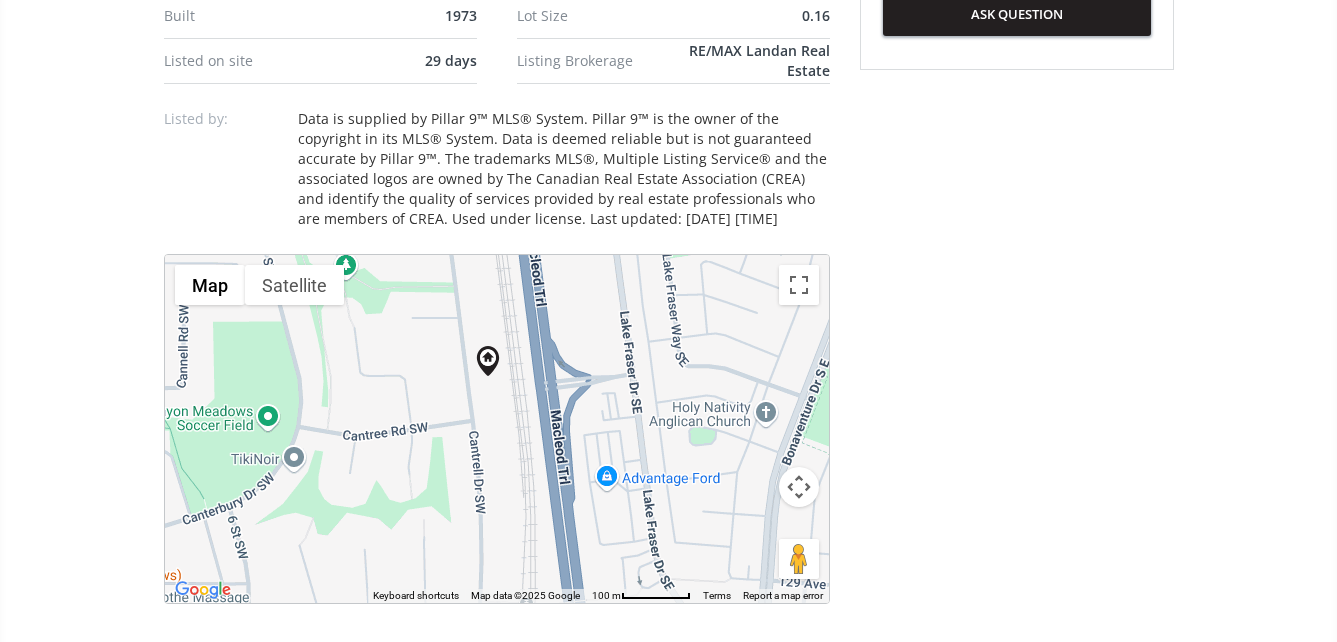 drag, startPoint x: 484, startPoint y: 364, endPoint x: 482, endPoint y: 567, distance: 203.00986 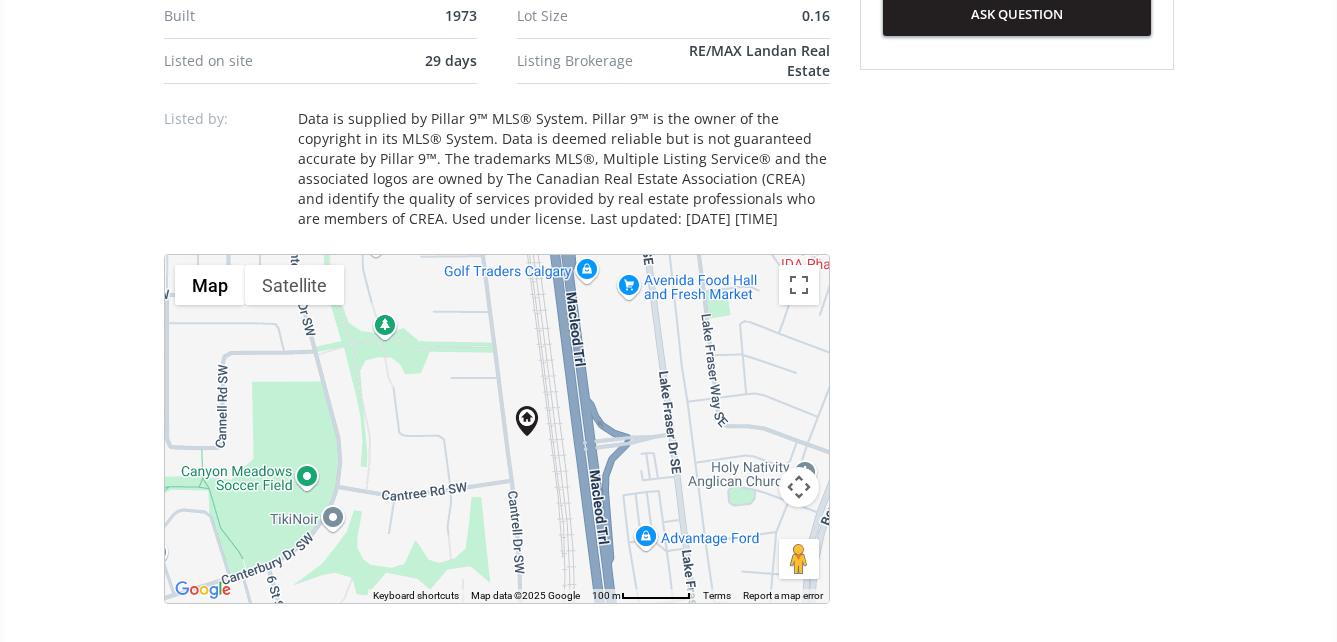 drag, startPoint x: 489, startPoint y: 397, endPoint x: 528, endPoint y: 458, distance: 72.40166 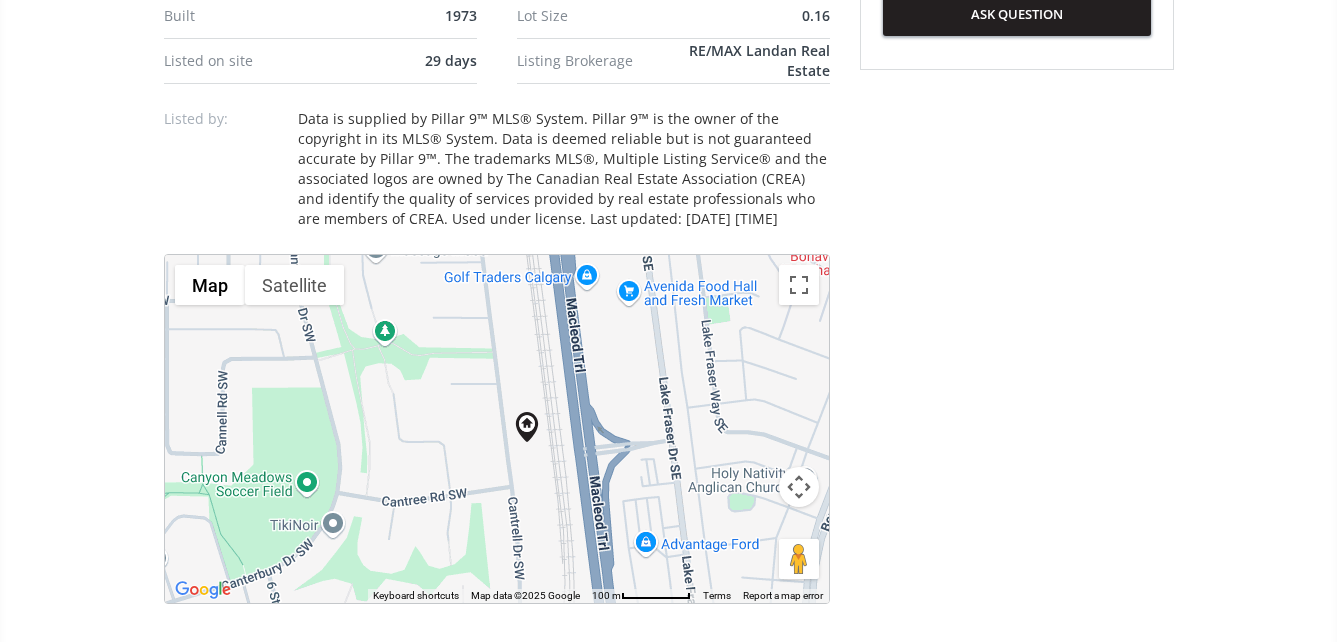 drag, startPoint x: 502, startPoint y: 252, endPoint x: 545, endPoint y: 427, distance: 180.20544 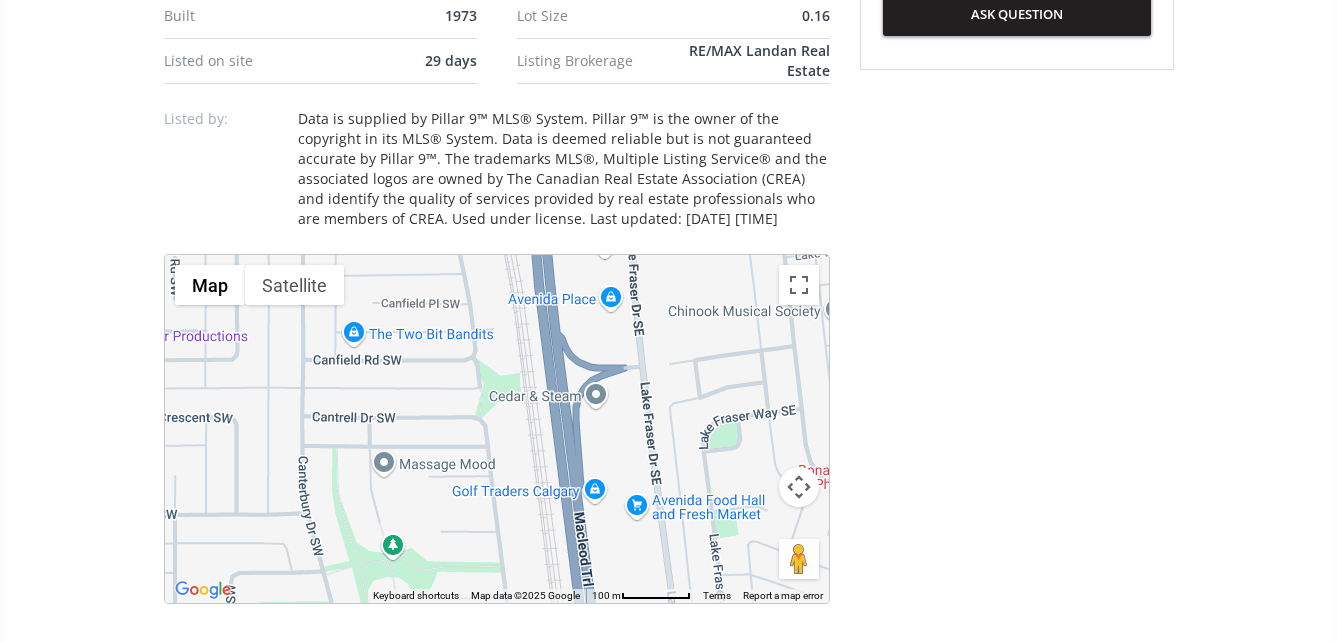 drag, startPoint x: 545, startPoint y: 427, endPoint x: 522, endPoint y: 554, distance: 129.06587 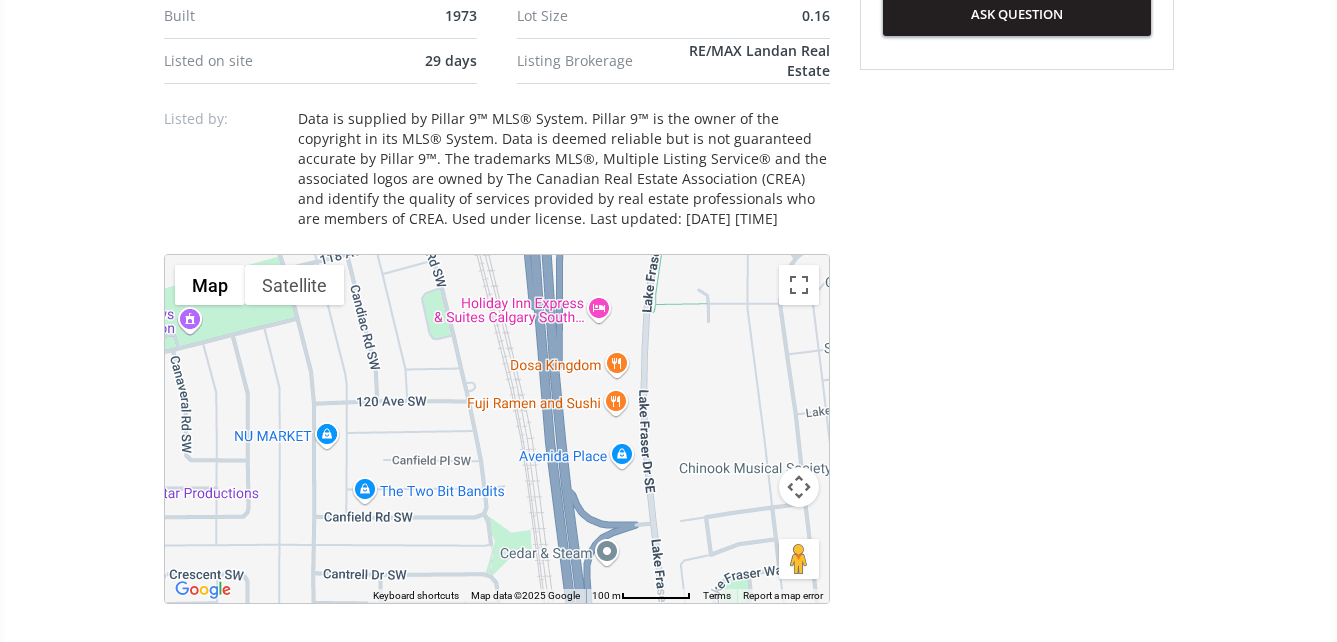 drag, startPoint x: 501, startPoint y: 421, endPoint x: 512, endPoint y: 577, distance: 156.38734 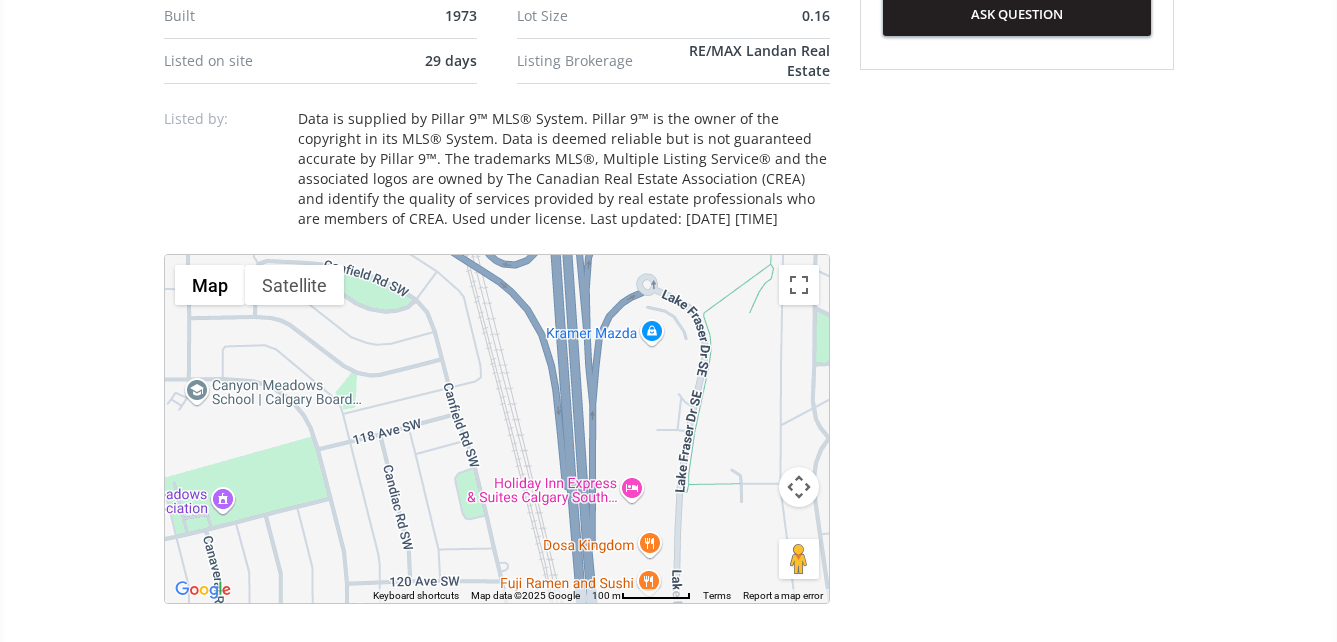 drag, startPoint x: 493, startPoint y: 416, endPoint x: 526, endPoint y: 599, distance: 185.9516 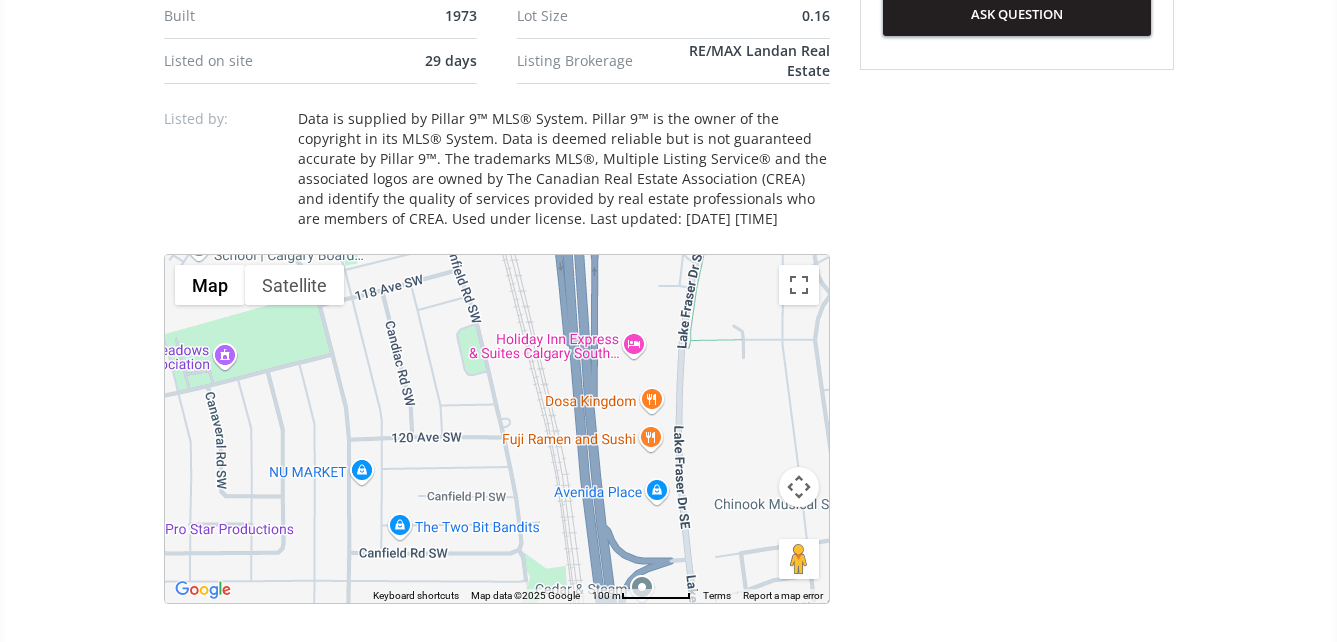 drag, startPoint x: 524, startPoint y: 546, endPoint x: 526, endPoint y: 326, distance: 220.0091 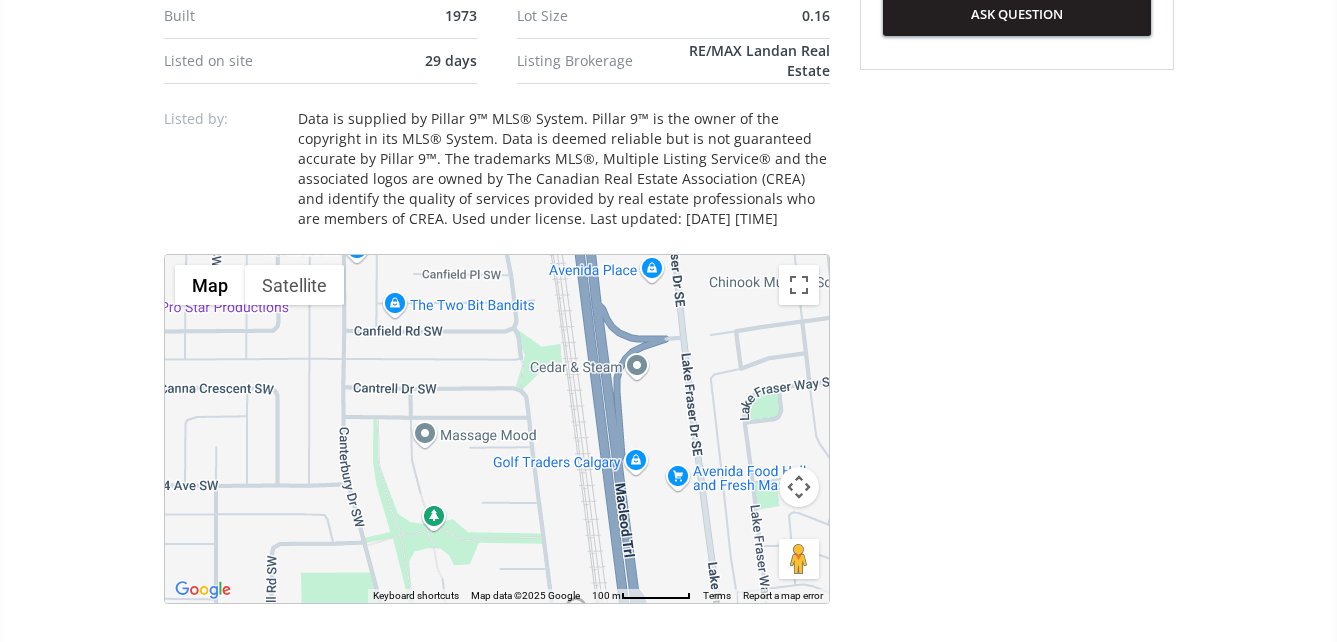 drag, startPoint x: 546, startPoint y: 503, endPoint x: 542, endPoint y: 329, distance: 174.04597 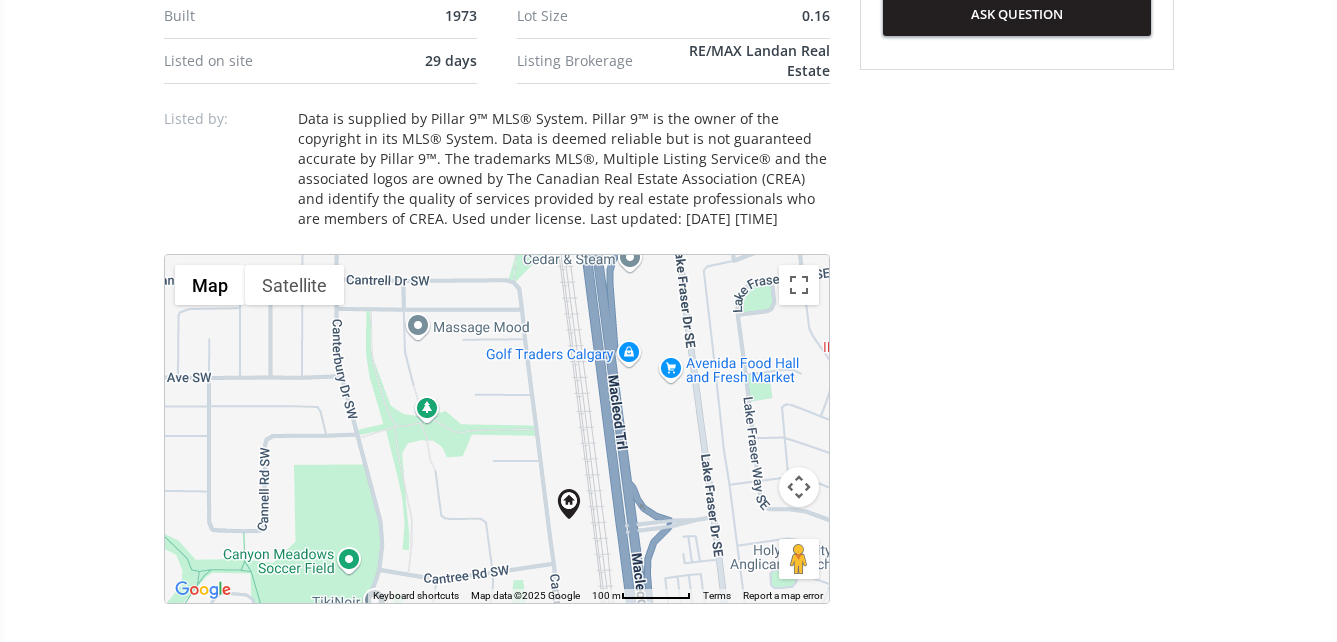 drag, startPoint x: 570, startPoint y: 473, endPoint x: 554, endPoint y: 297, distance: 176.72577 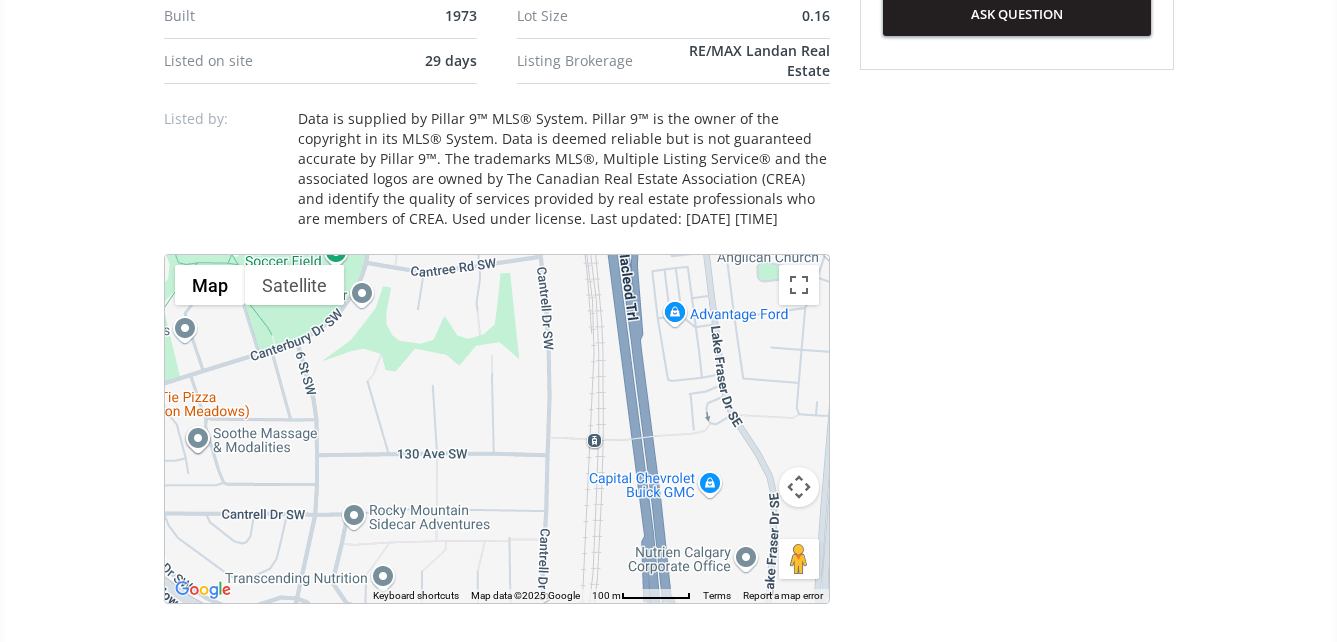 drag, startPoint x: 565, startPoint y: 528, endPoint x: 566, endPoint y: 384, distance: 144.00348 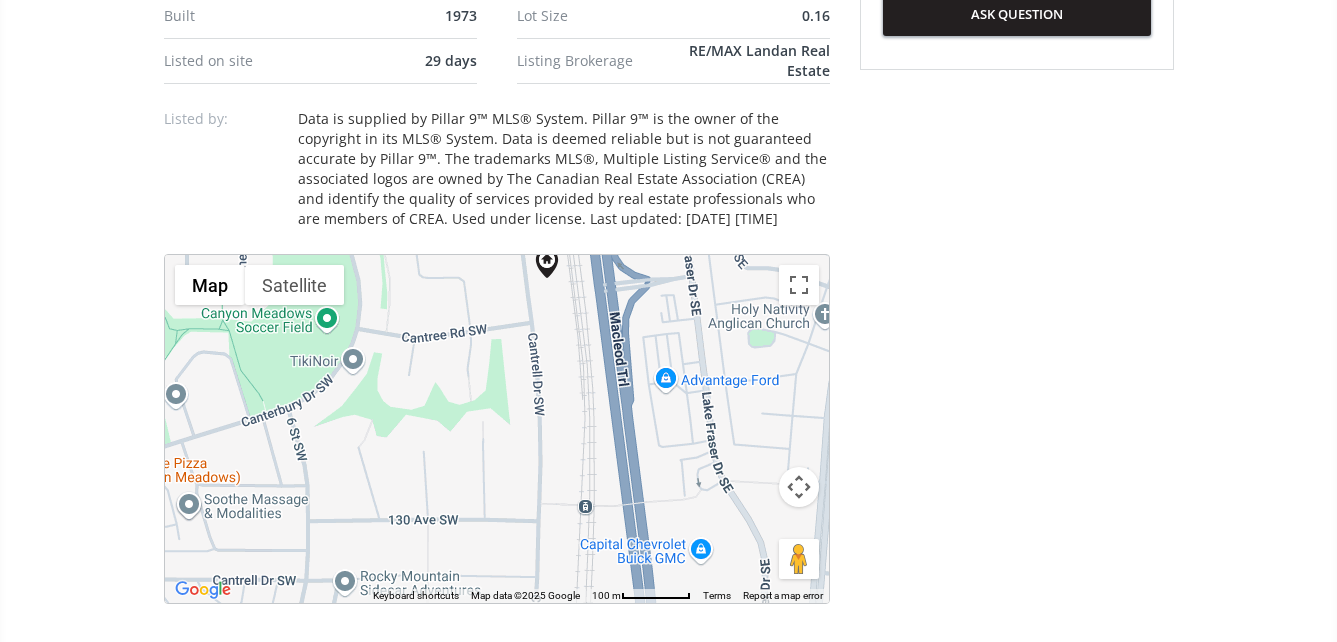 drag, startPoint x: 577, startPoint y: 370, endPoint x: 561, endPoint y: 372, distance: 16.124516 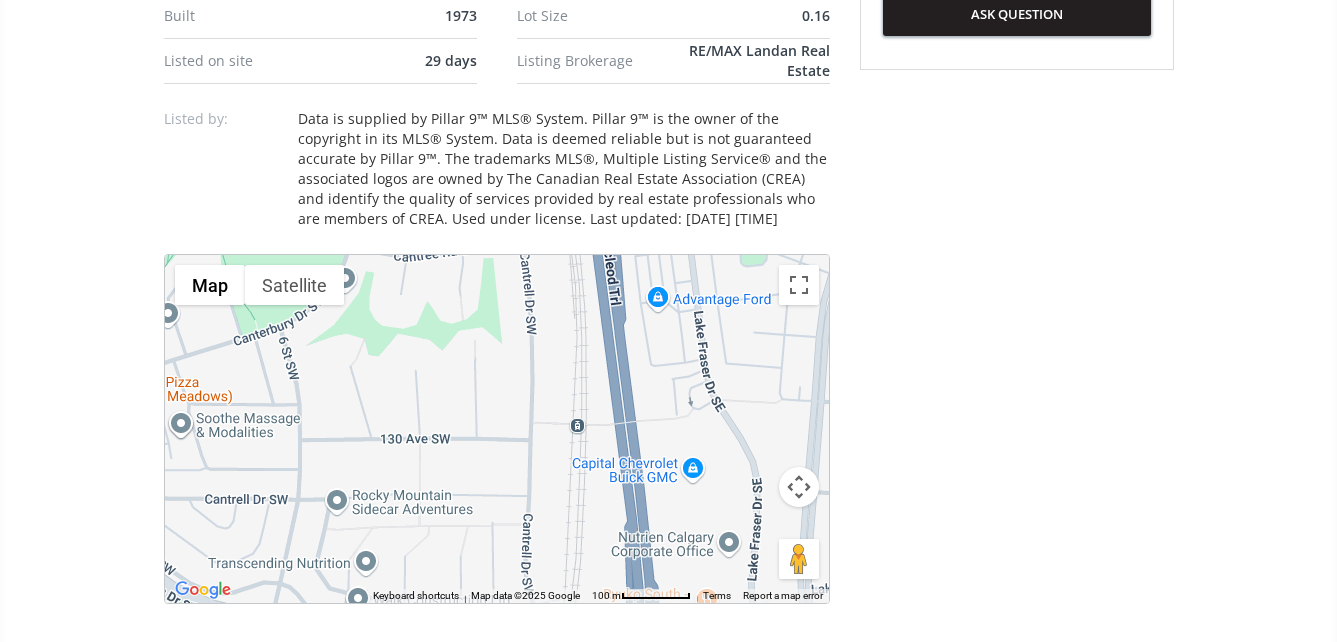 click on "To navigate, press the arrow keys." at bounding box center (497, 429) 